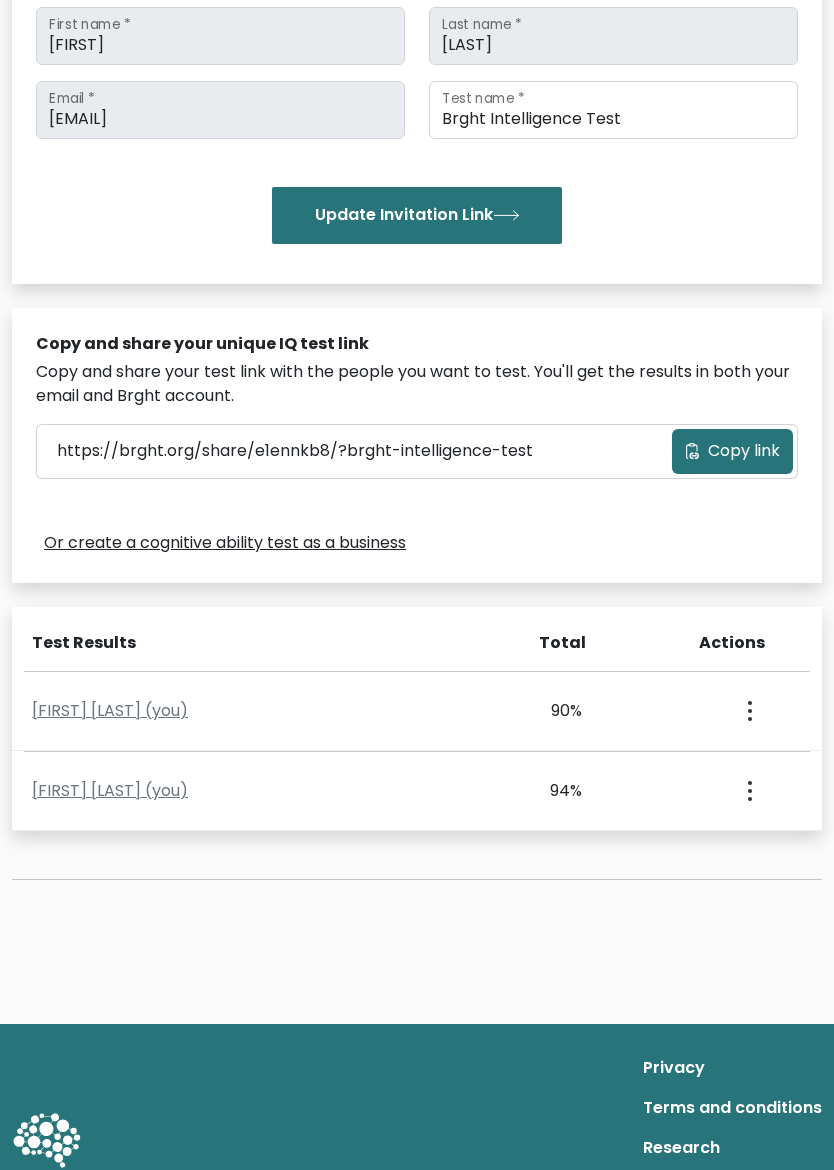 scroll, scrollTop: 323, scrollLeft: 0, axis: vertical 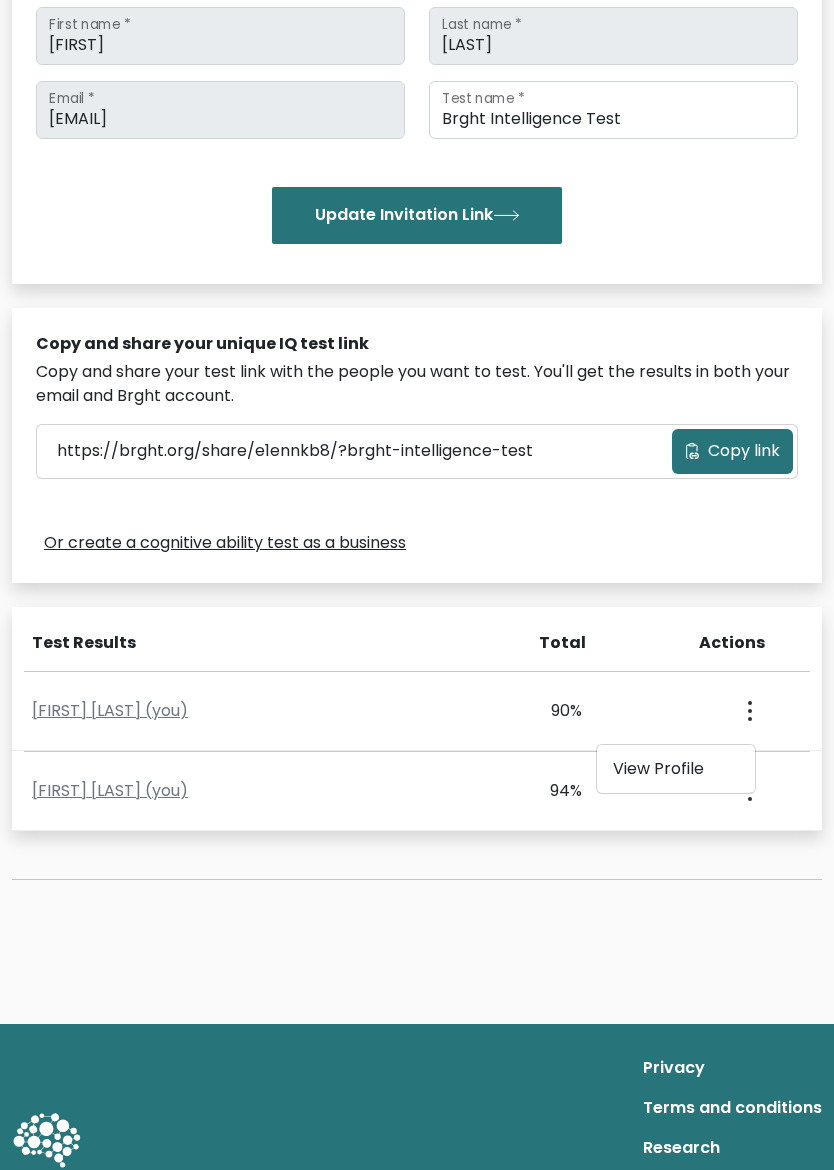 click on "Actions" at bounding box center [754, 651] 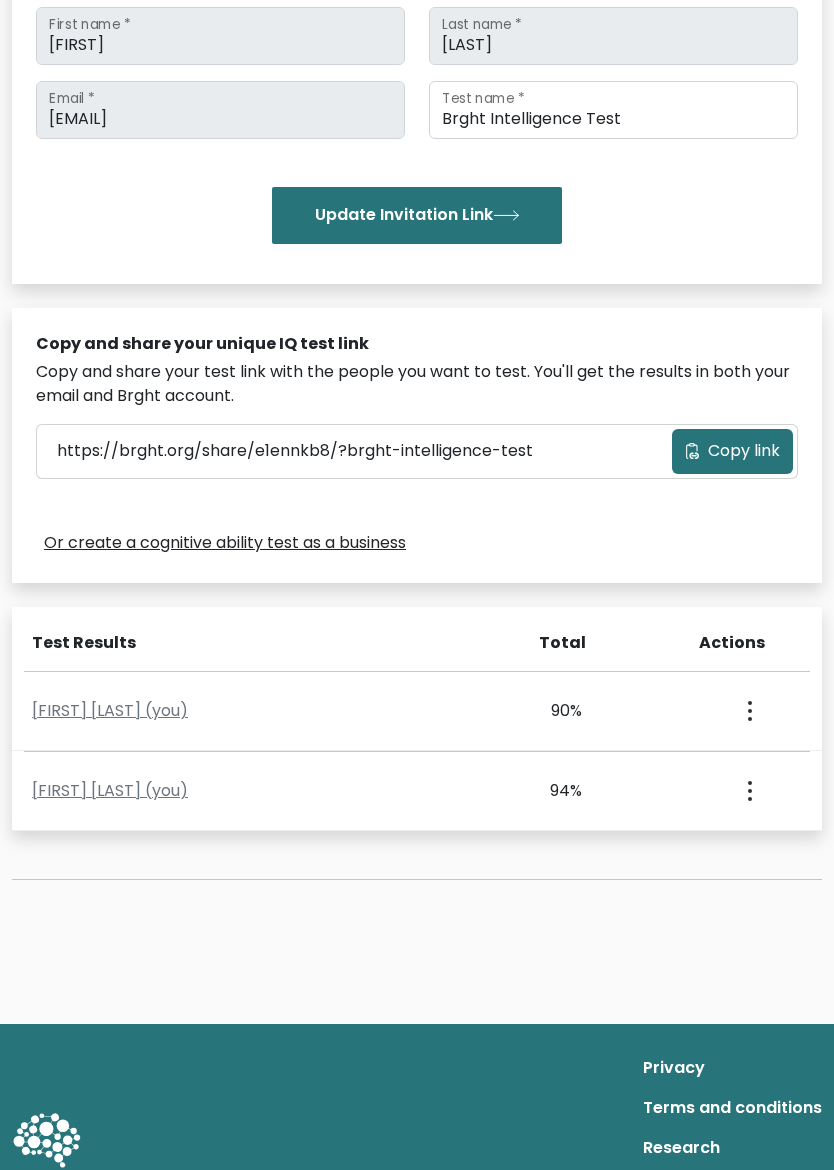 click at bounding box center (748, 711) 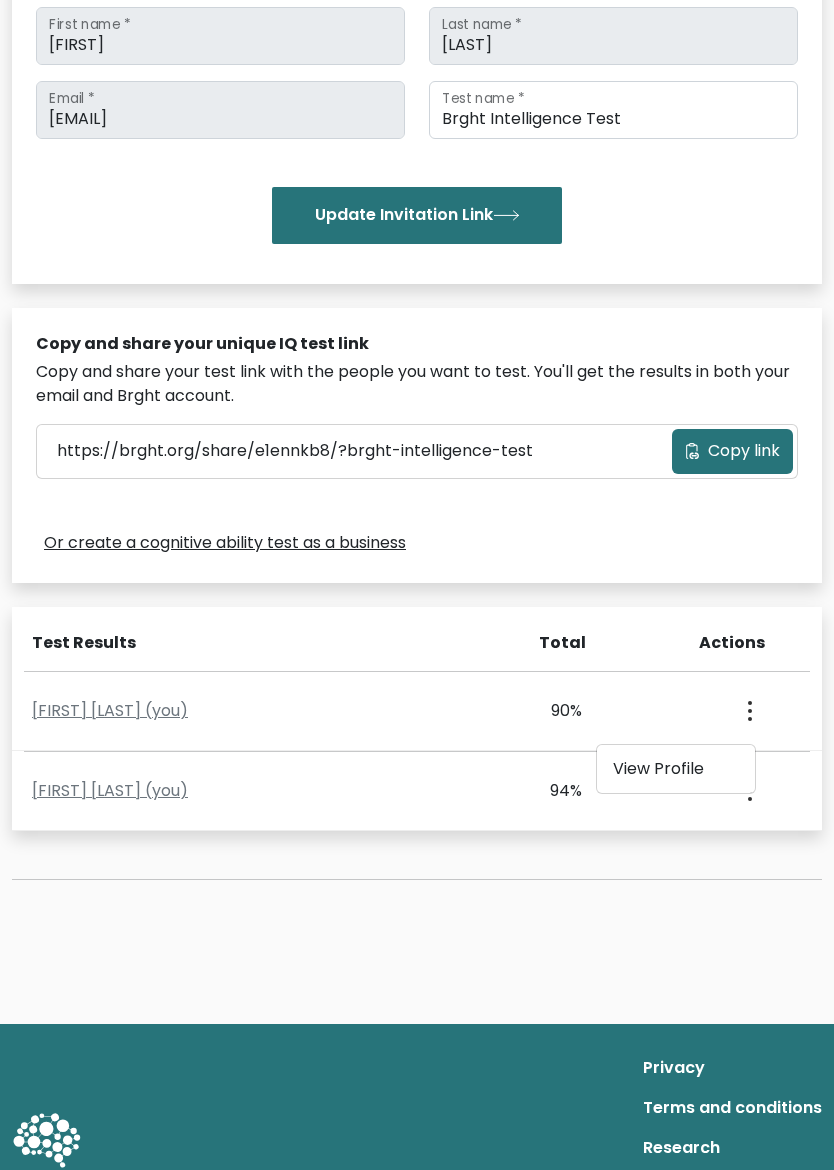 click on "View Profile" at bounding box center [676, 769] 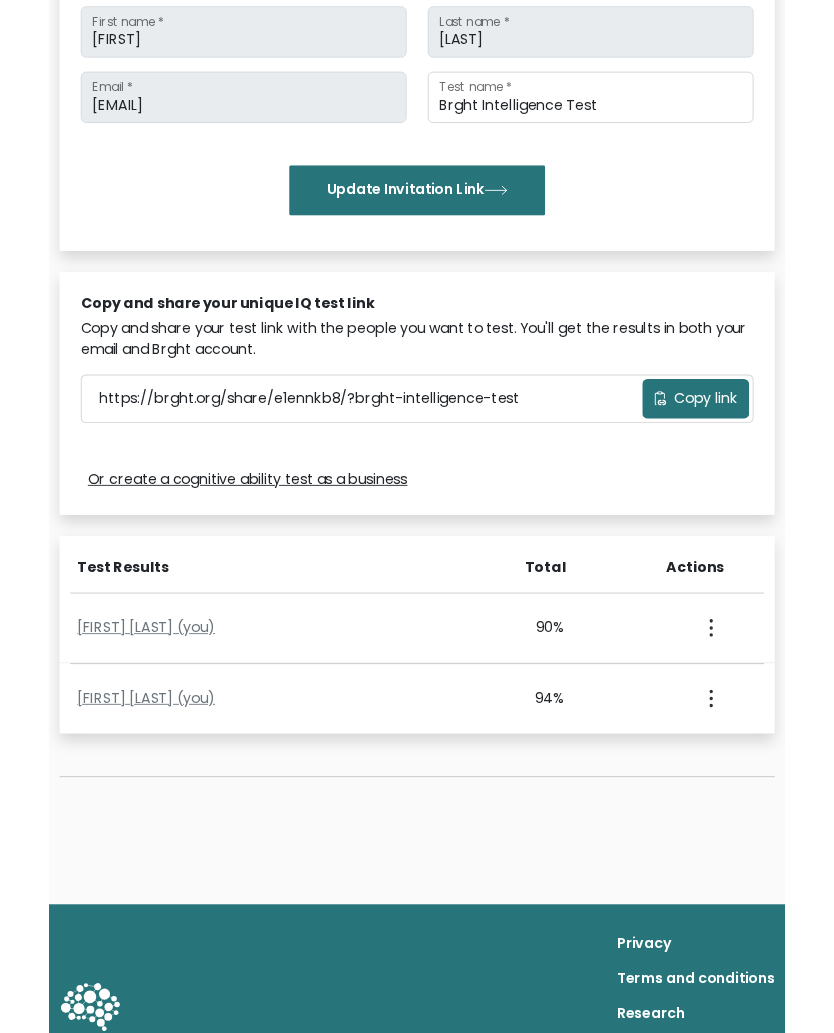 scroll, scrollTop: 379, scrollLeft: 0, axis: vertical 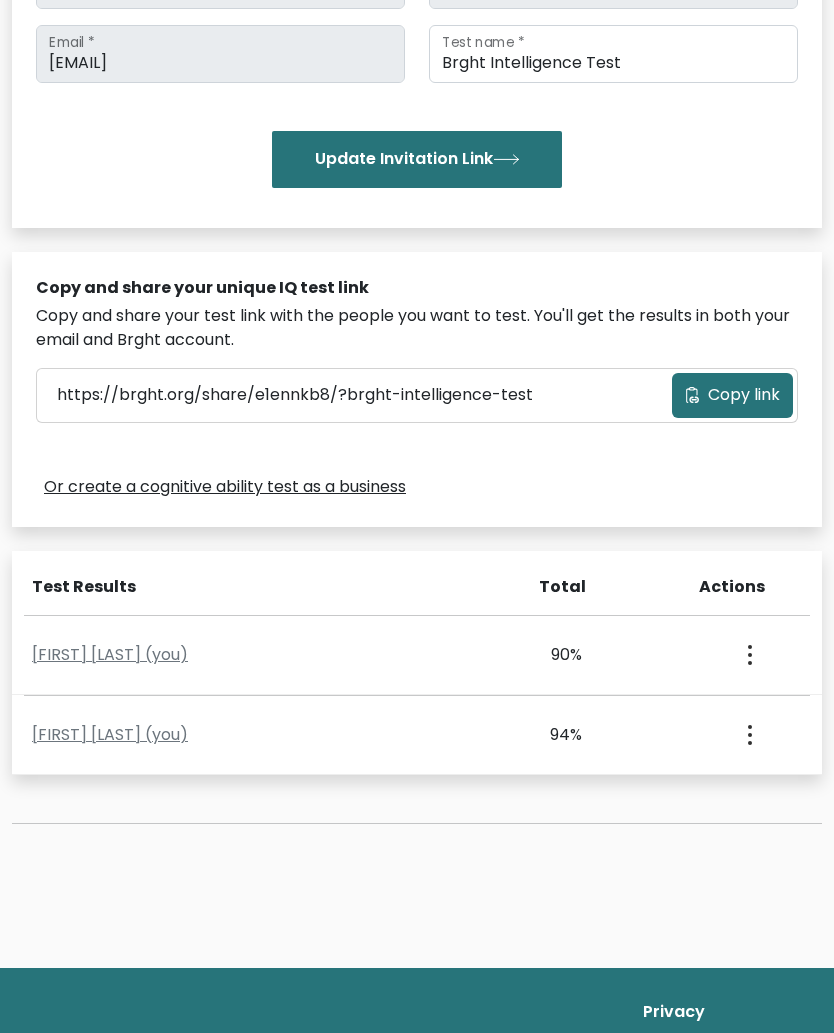 click at bounding box center (748, 655) 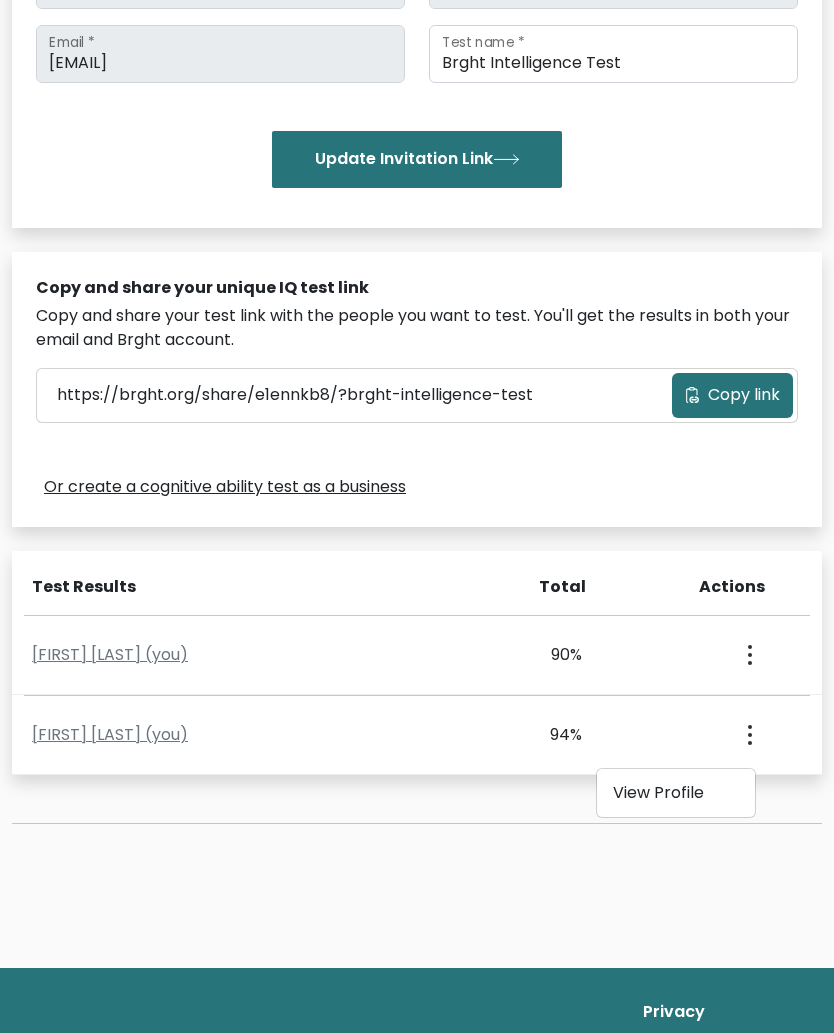 click on "View Profile" at bounding box center [676, 793] 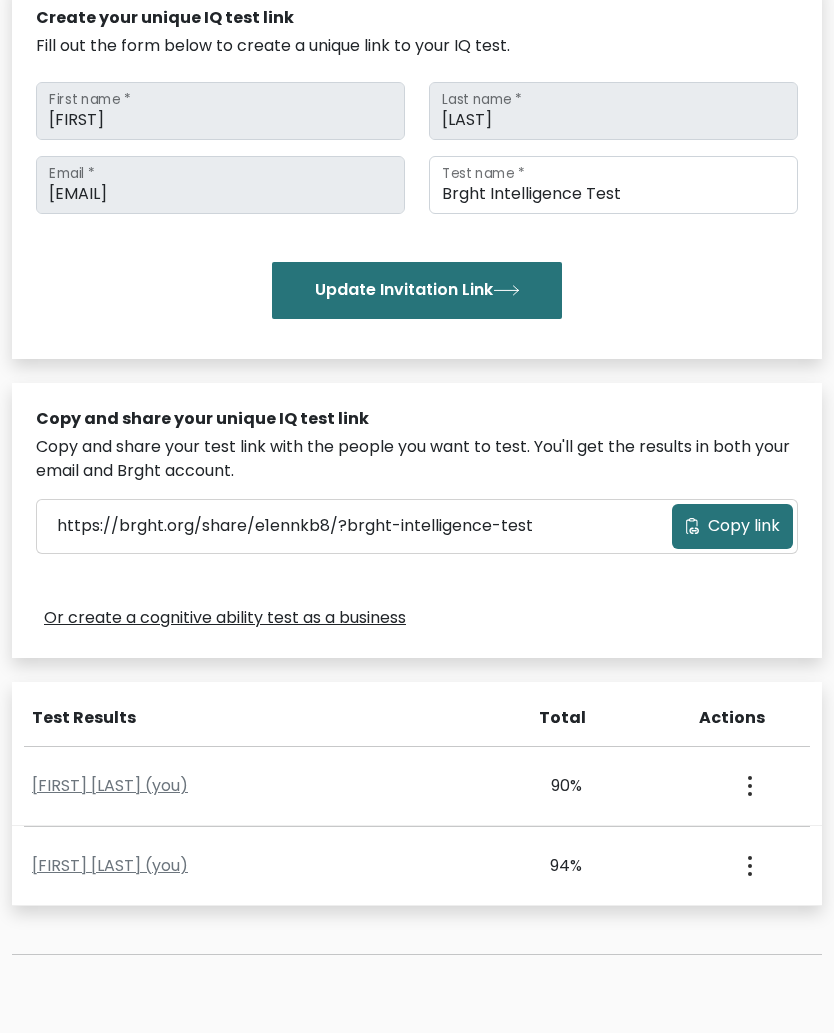 scroll, scrollTop: 0, scrollLeft: 0, axis: both 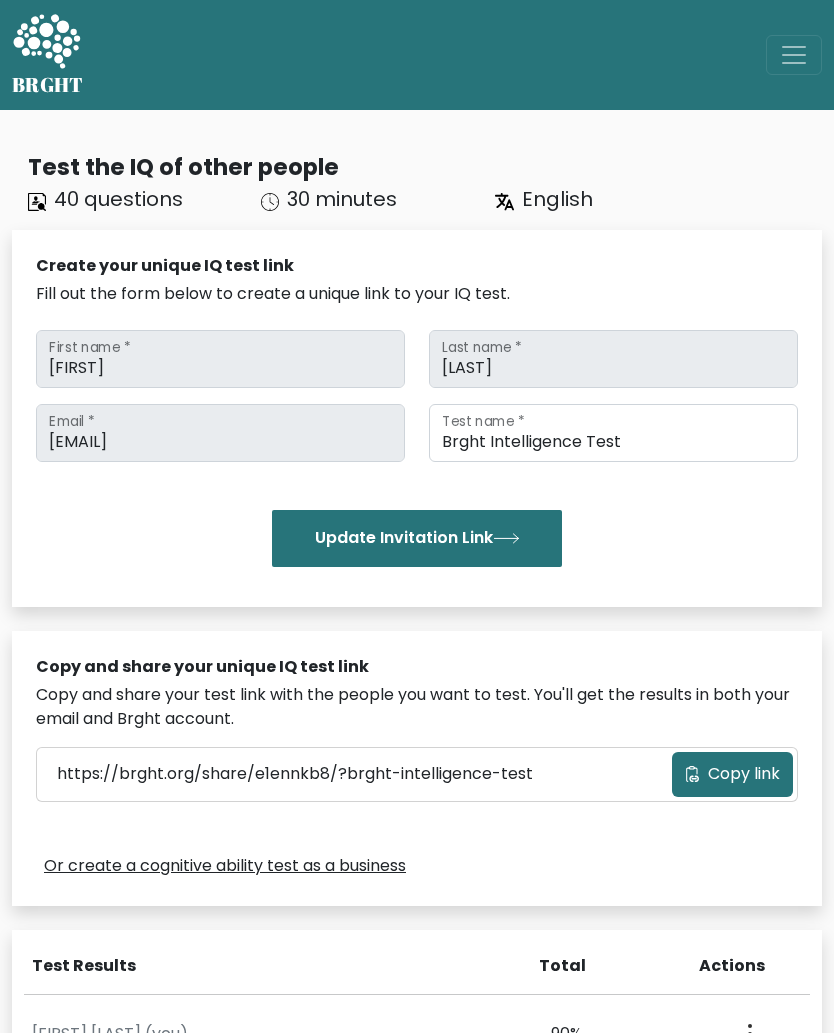 click at bounding box center (794, 55) 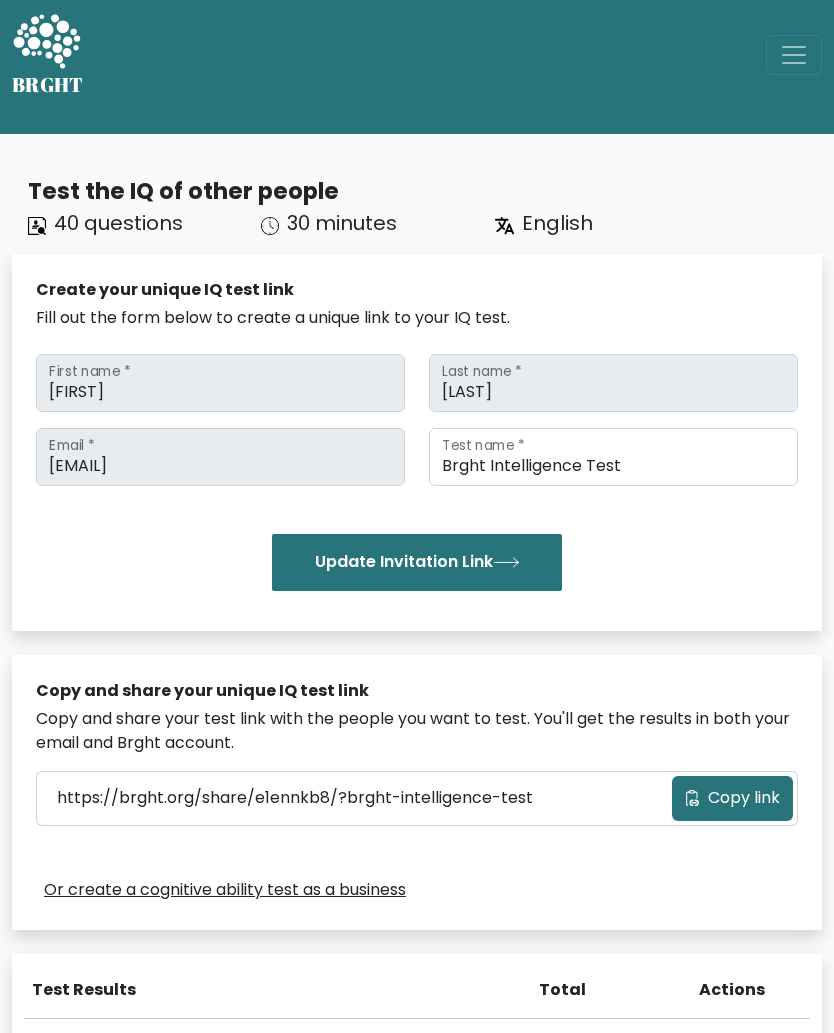 click at bounding box center [794, 55] 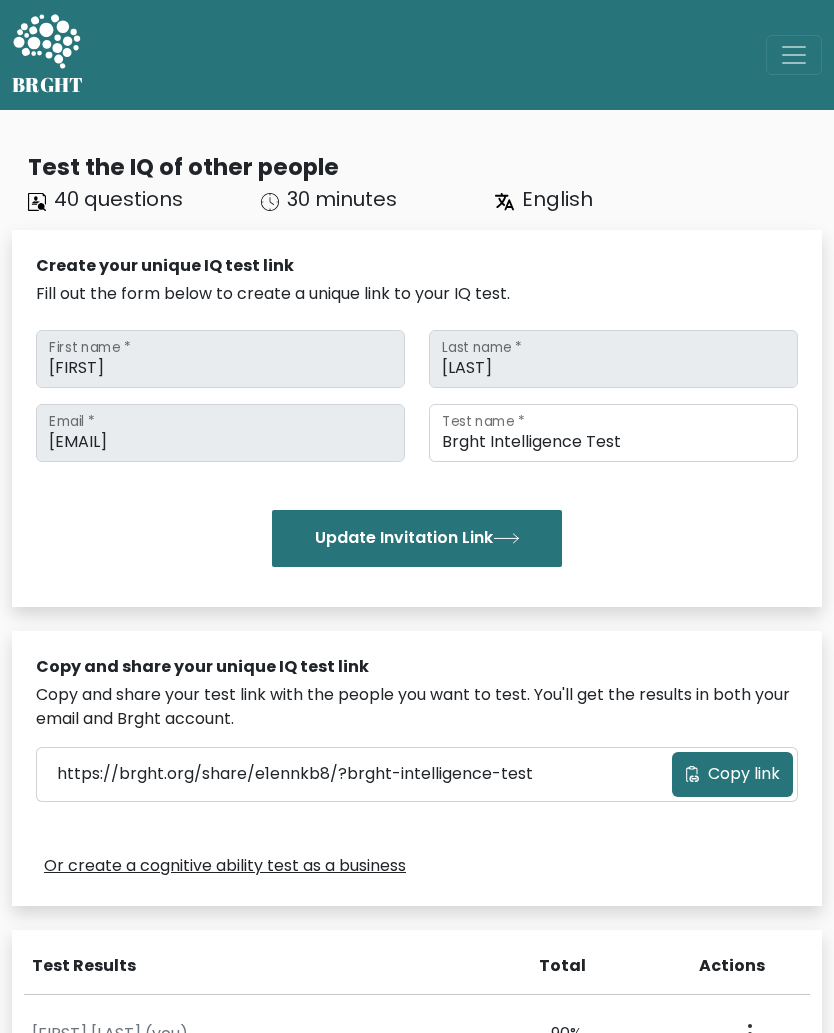 click on "Update Invitation Link" at bounding box center (417, 538) 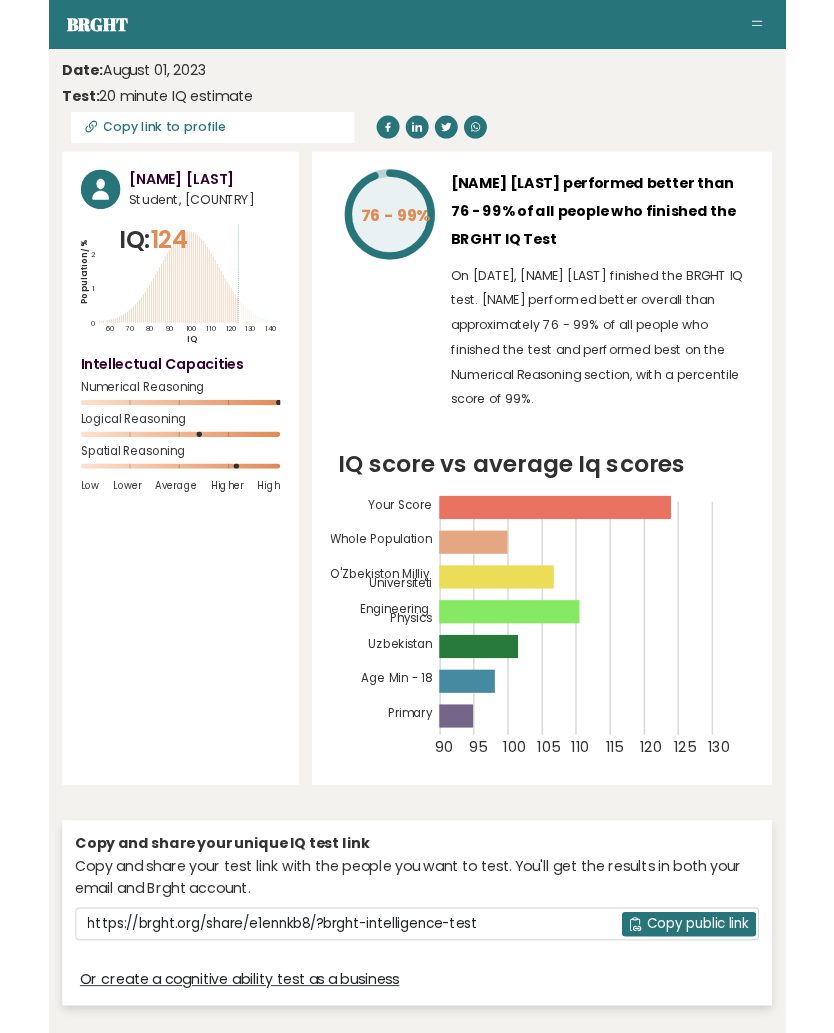 scroll, scrollTop: 0, scrollLeft: 0, axis: both 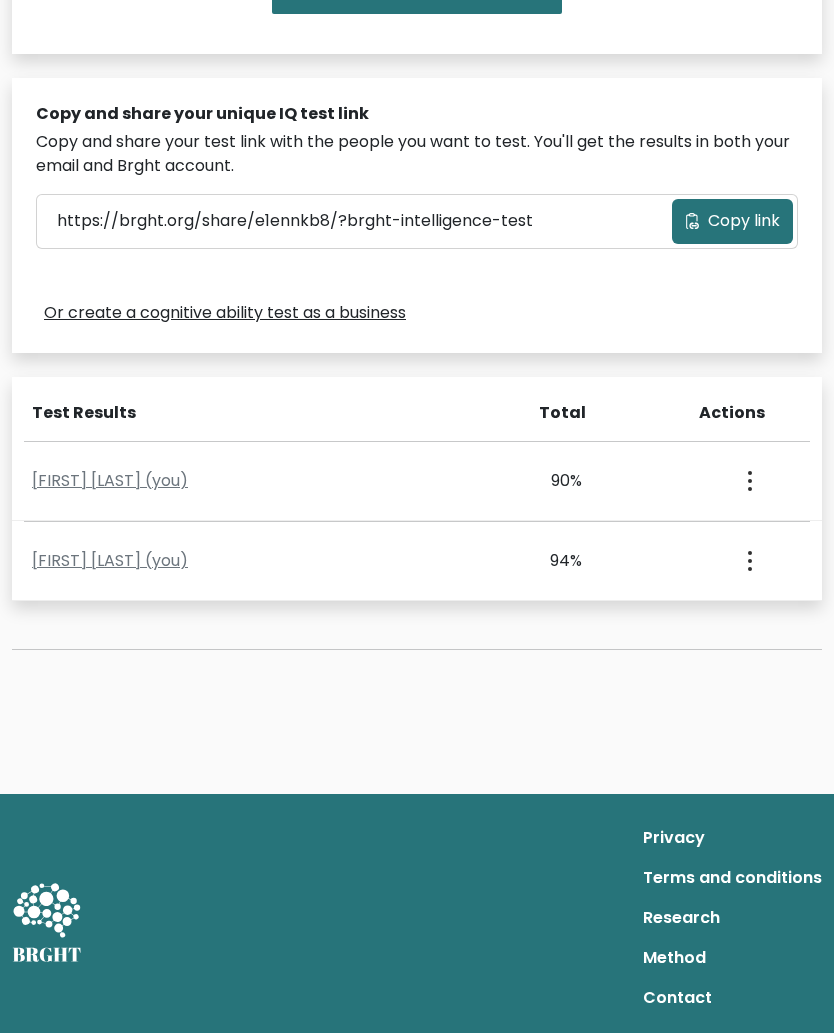 click on "Test the IQ of other people
40 questions
30 minutes
English
Create your unique IQ test link
Fill out the form below to create a unique link to your IQ test.
Sultonali" at bounding box center (417, 139) 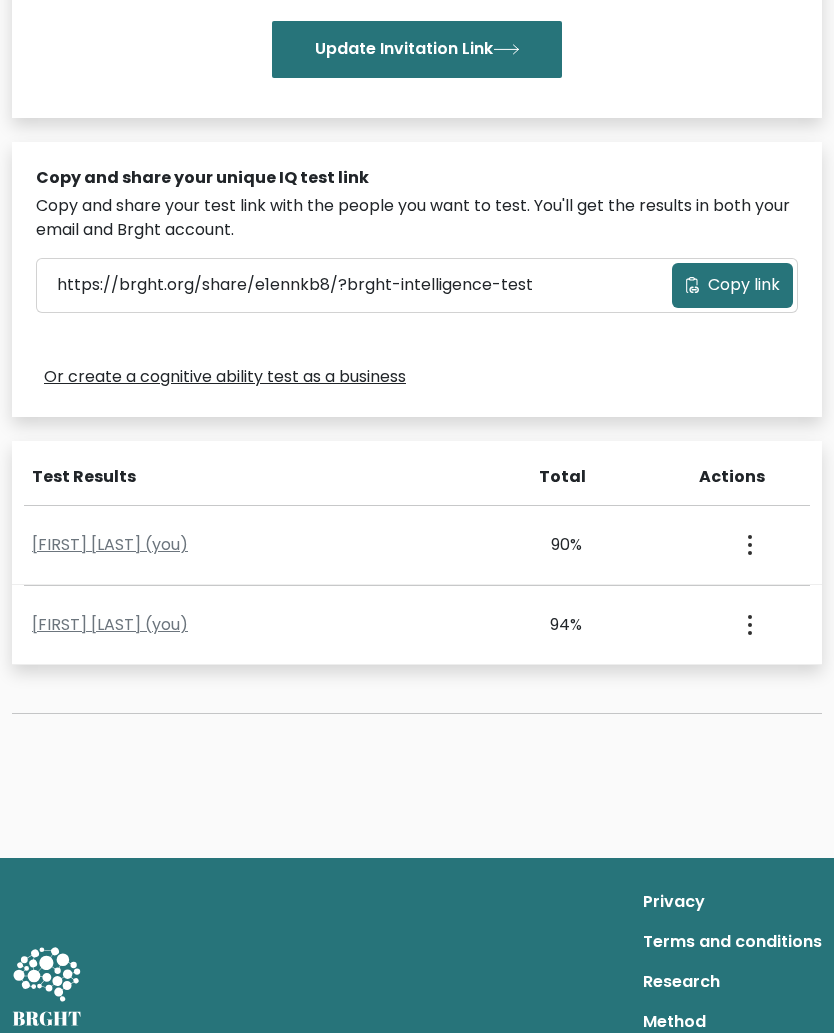 scroll, scrollTop: 489, scrollLeft: 0, axis: vertical 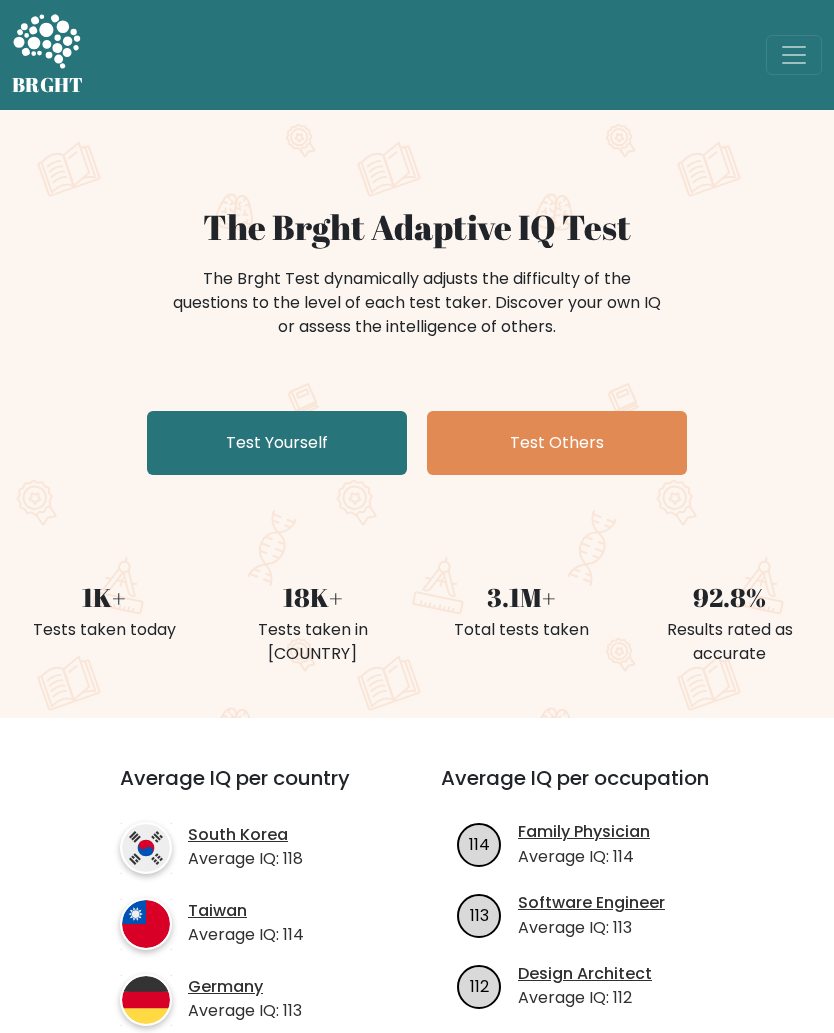 click on "Test Yourself" at bounding box center [277, 443] 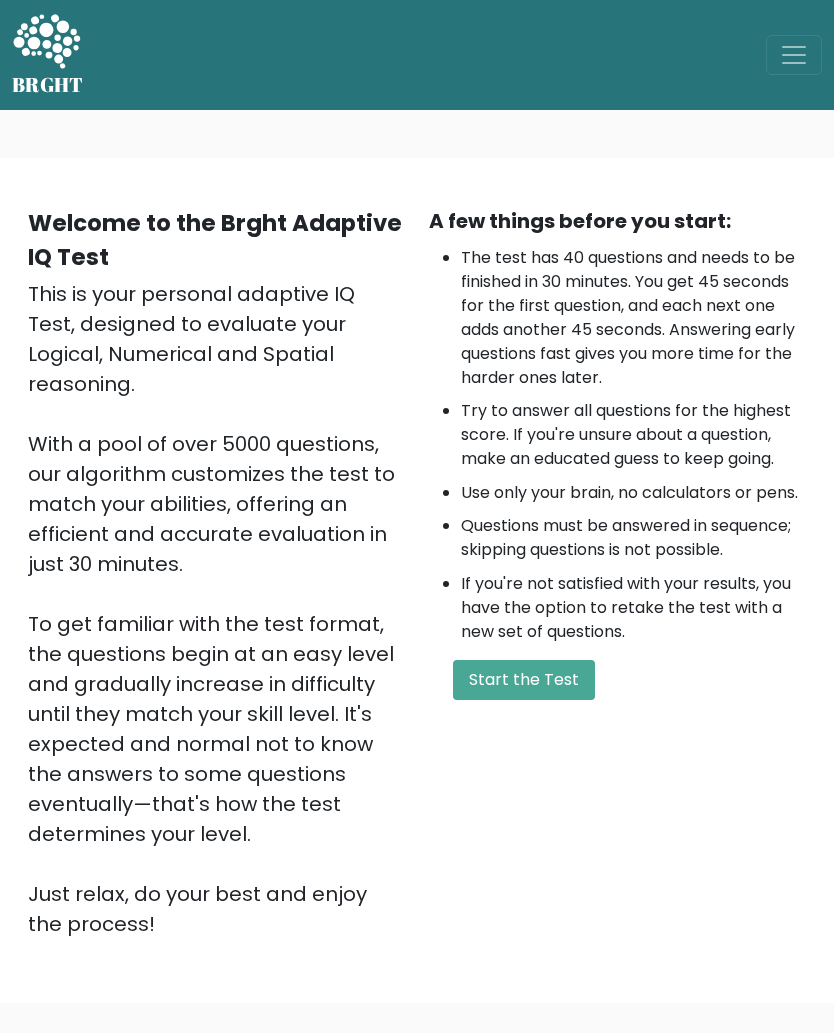 scroll, scrollTop: 0, scrollLeft: 0, axis: both 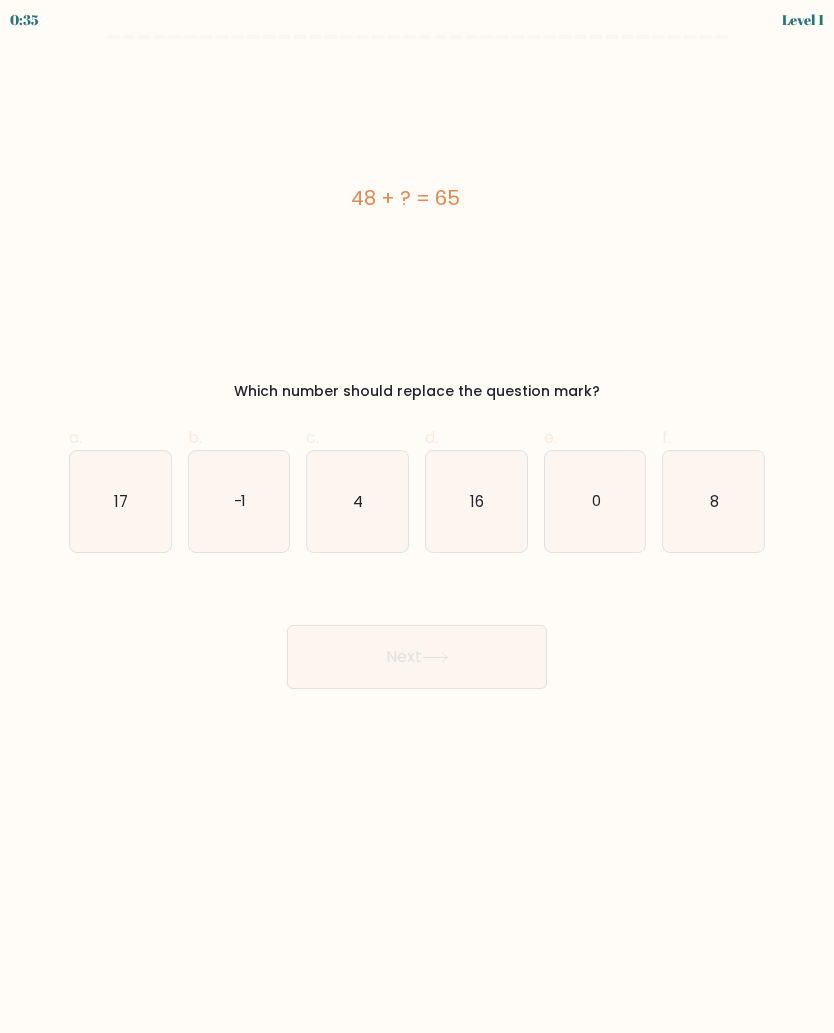 click on "17" 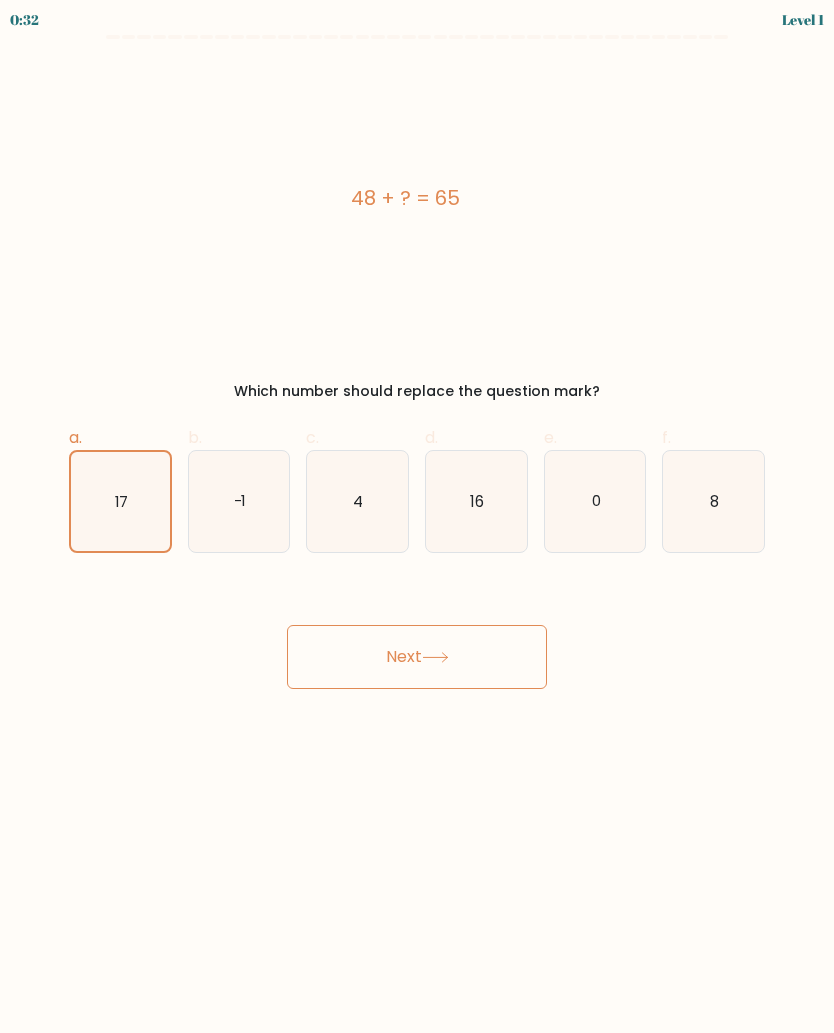 click on "Next" at bounding box center [417, 657] 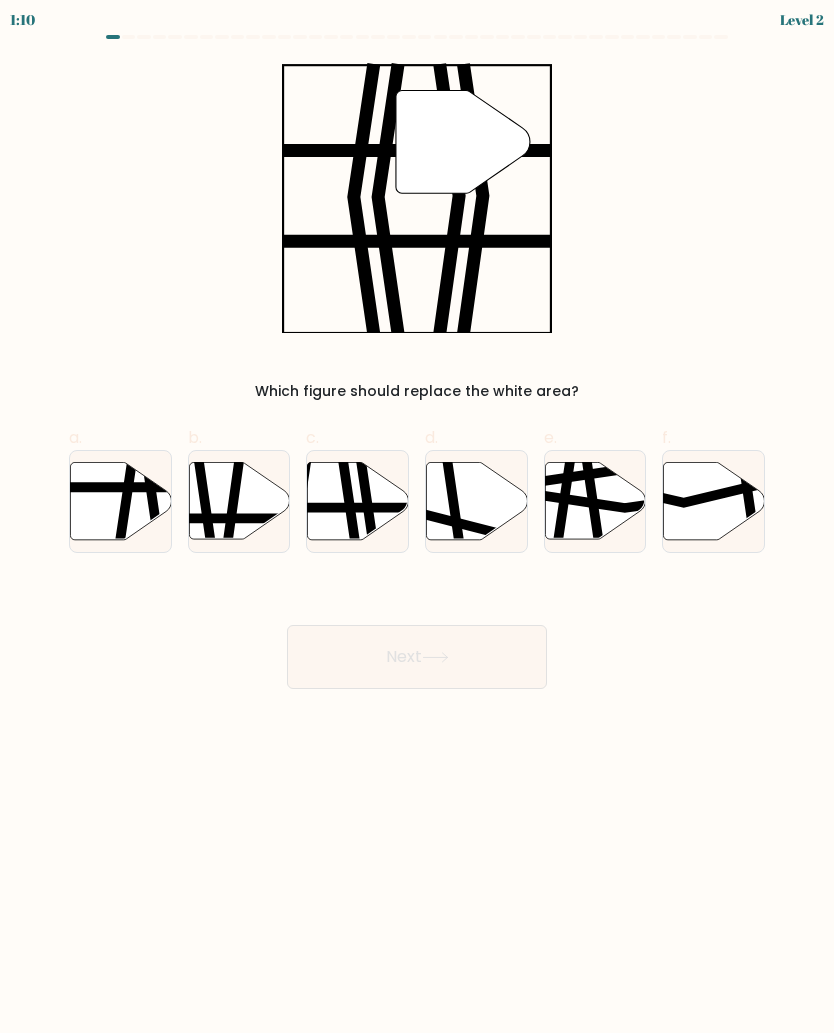 click 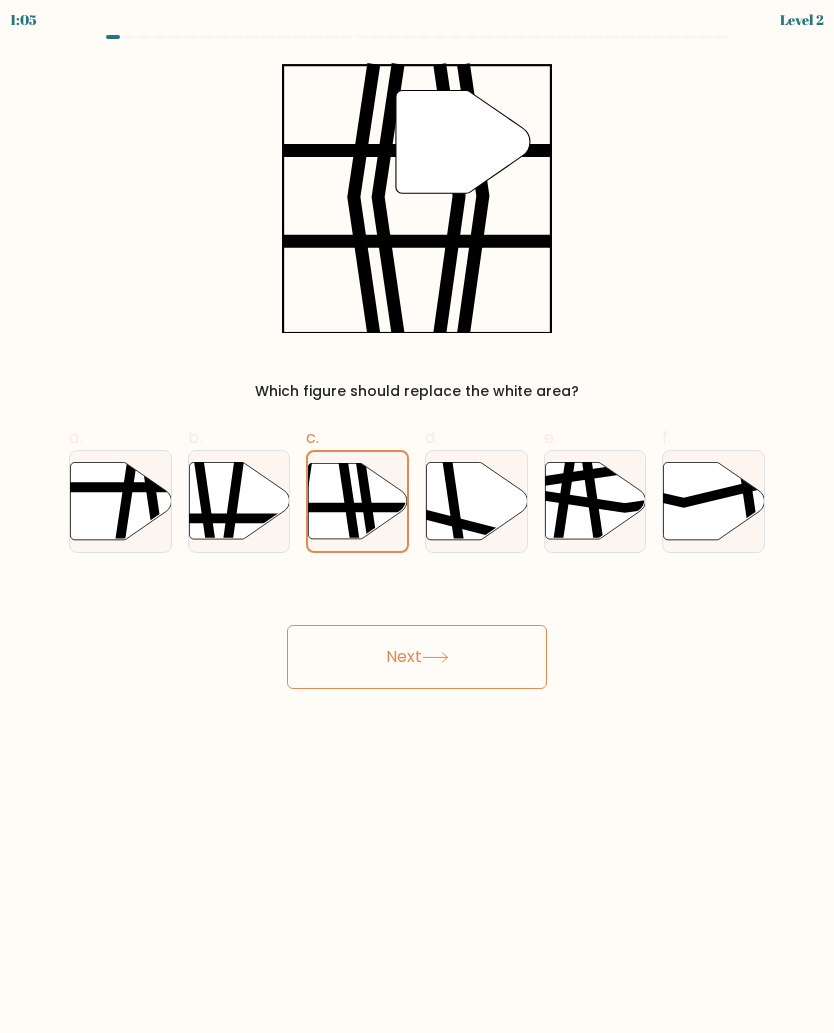 click on "Next" at bounding box center [417, 657] 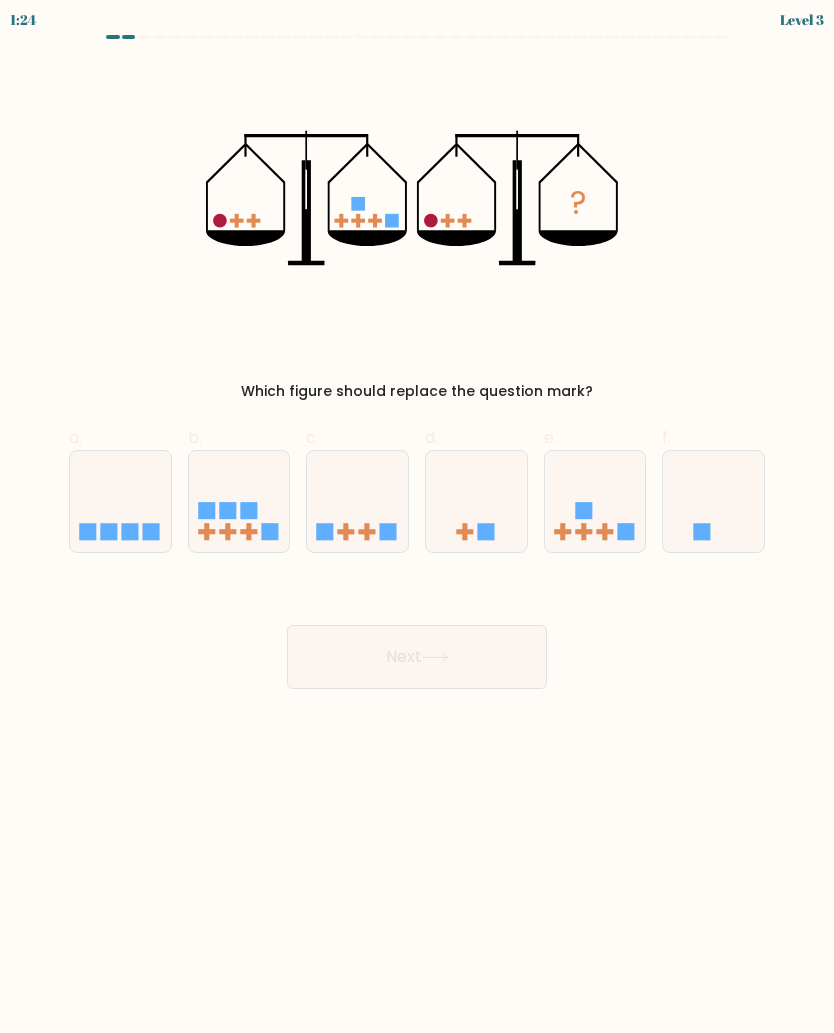 click 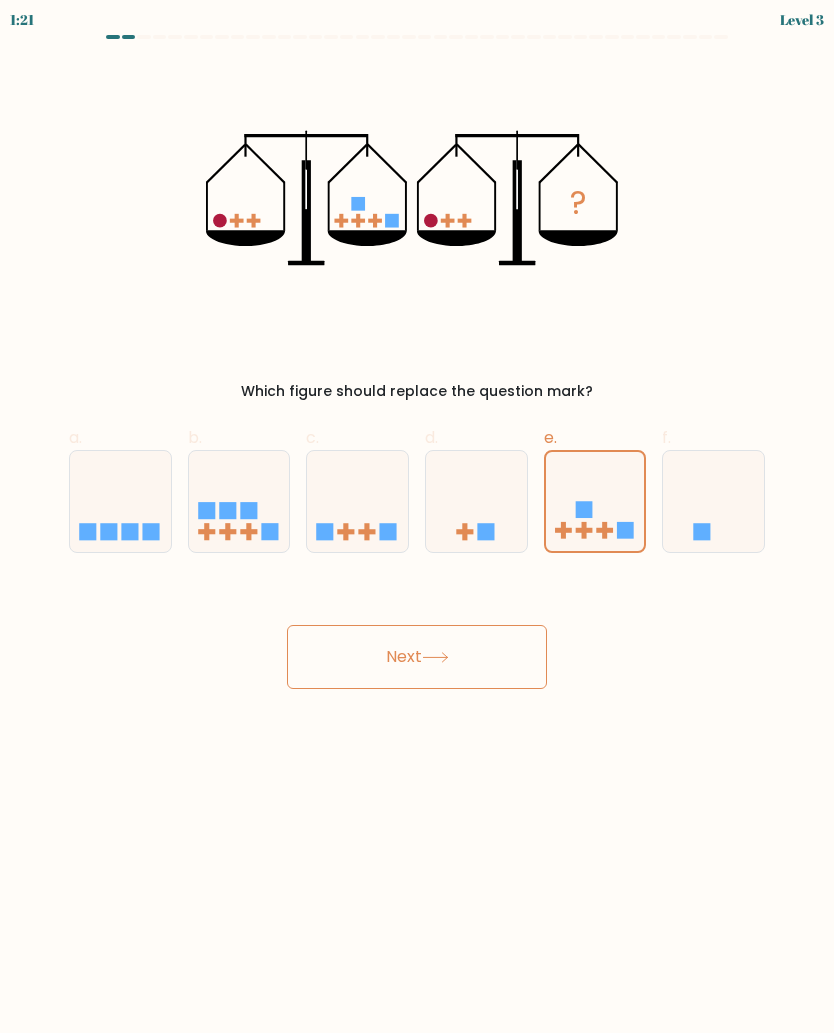 click on "Next" at bounding box center (417, 657) 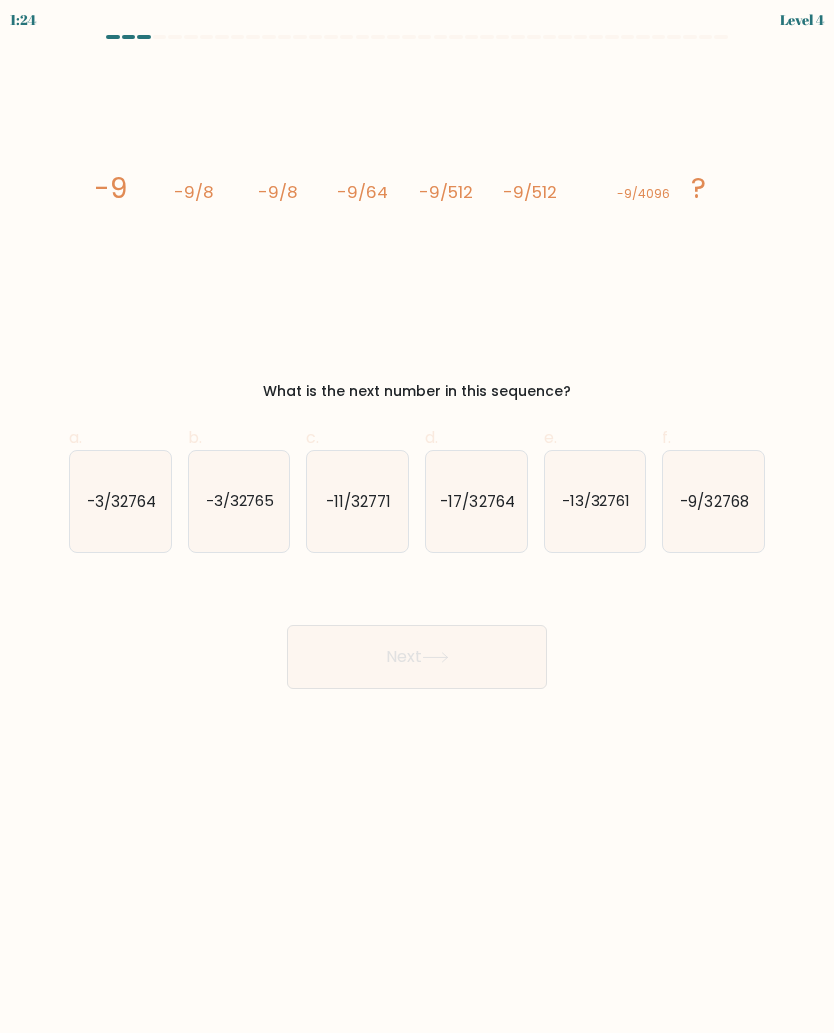 click on "-9/32768" 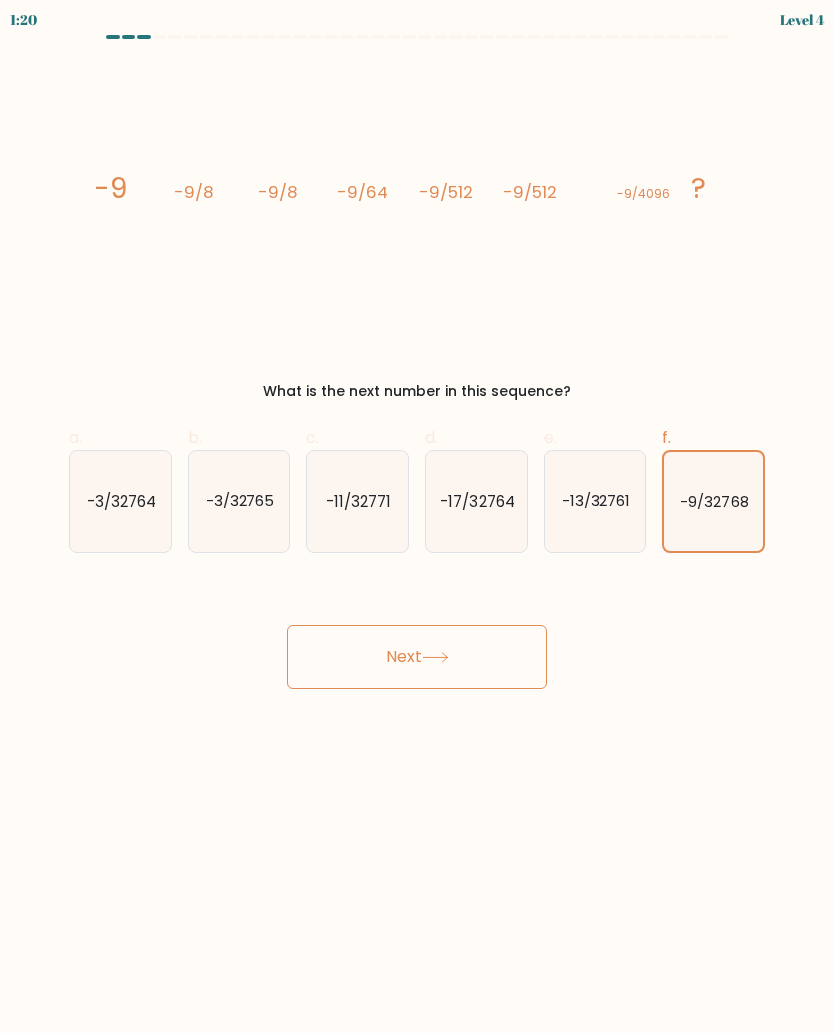click on "Next" at bounding box center [417, 657] 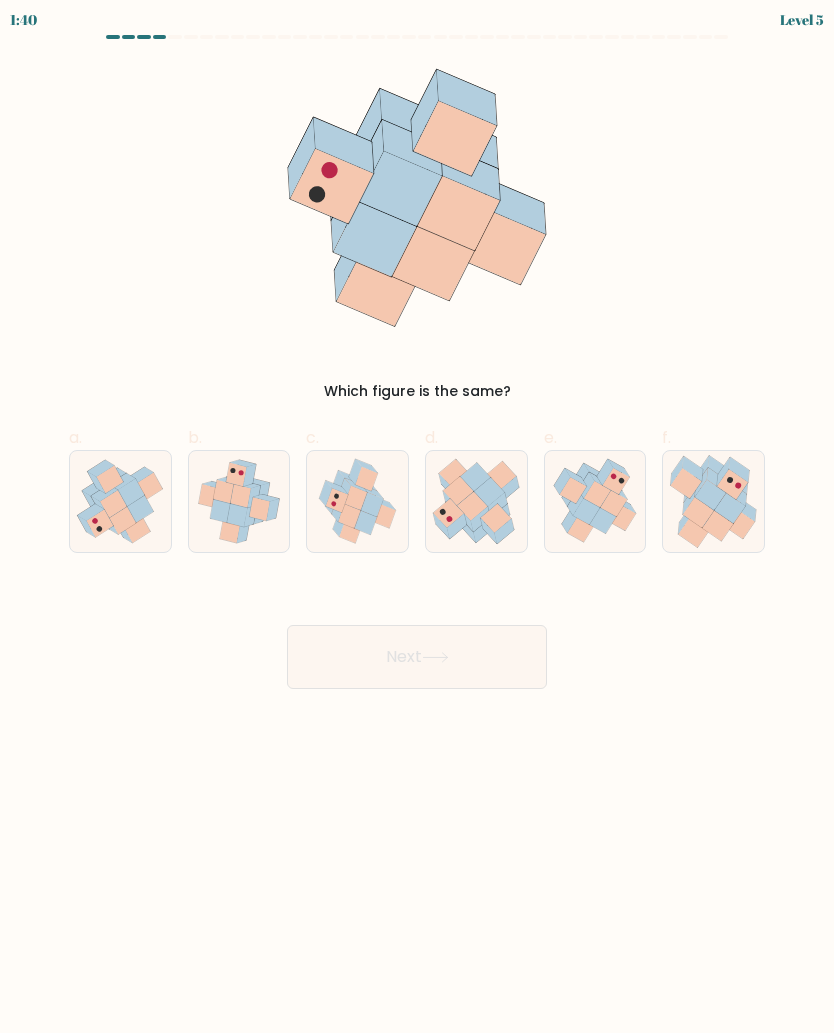 click 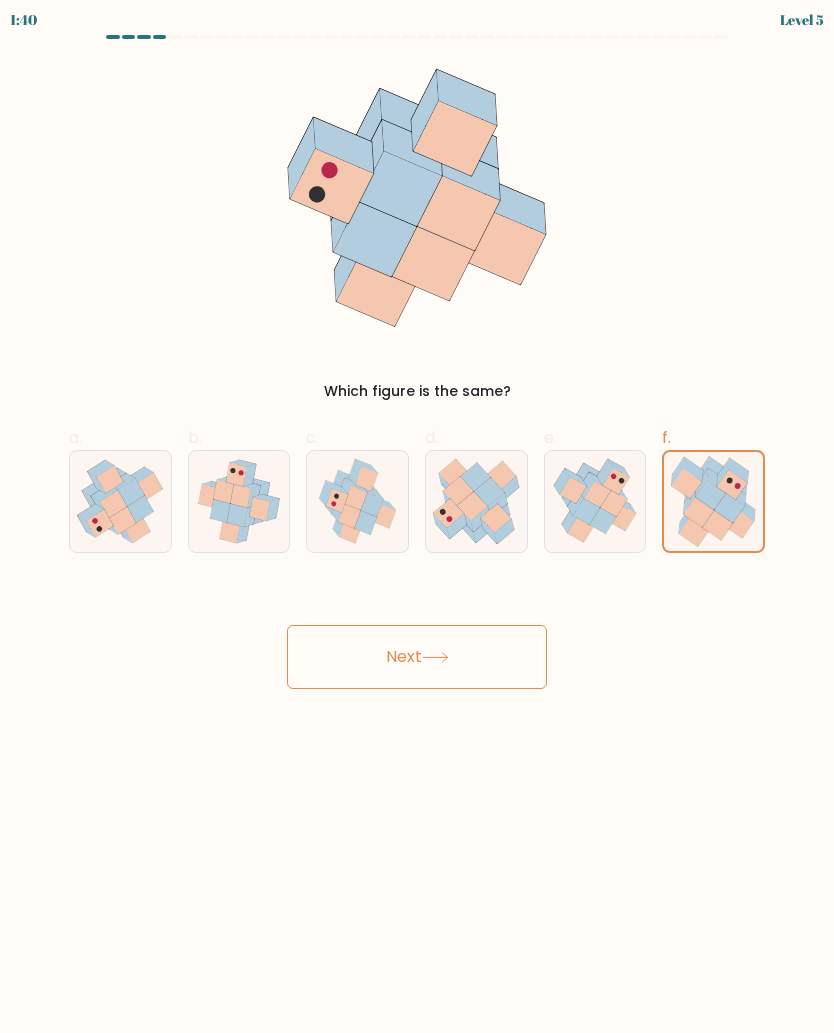 click on "Next" at bounding box center [417, 657] 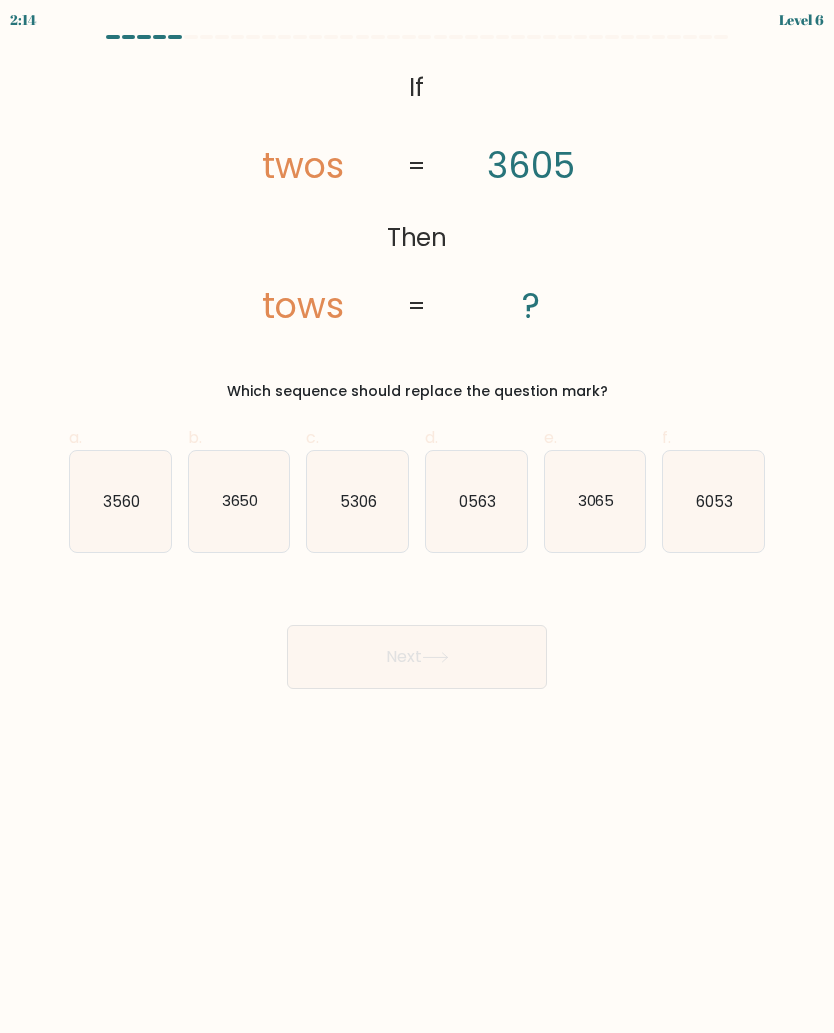 click on "3065" 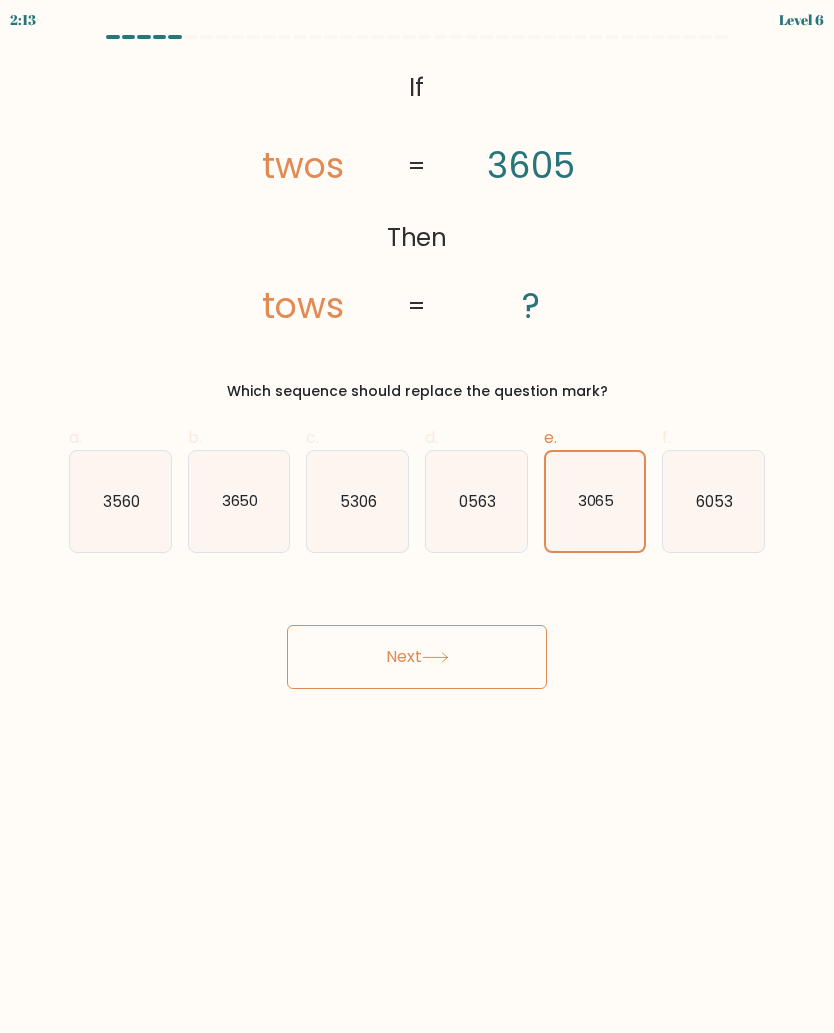 click on "Next" at bounding box center (417, 657) 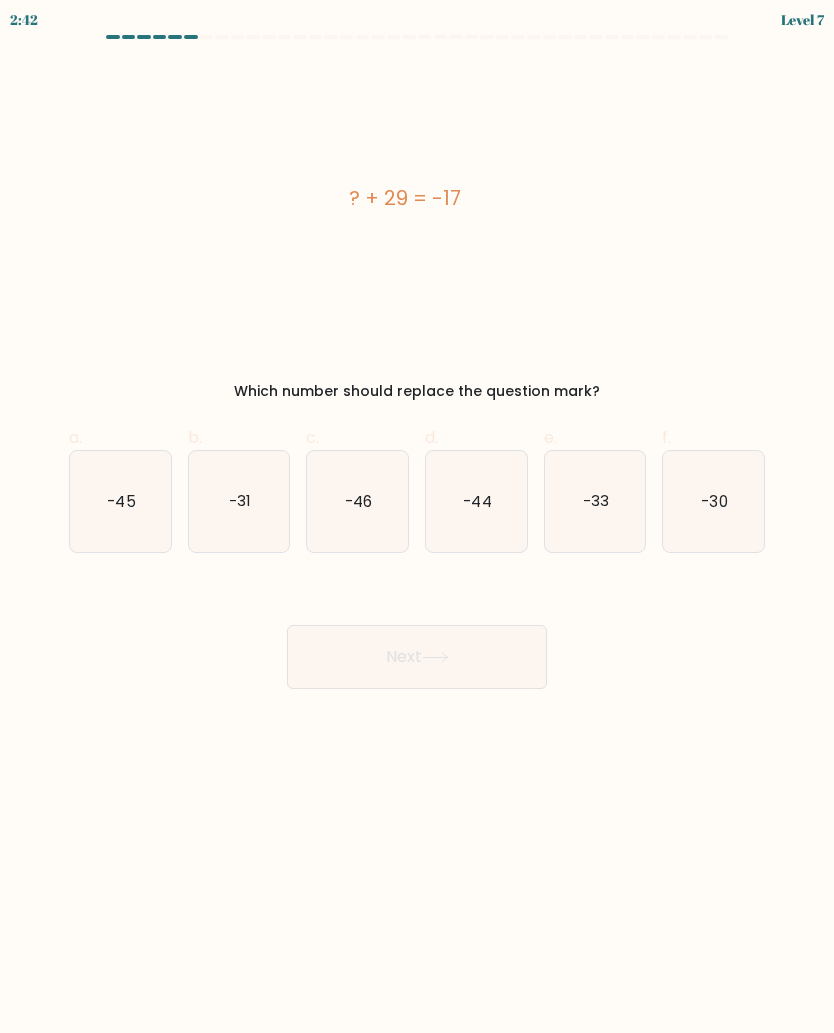 click on "-46" 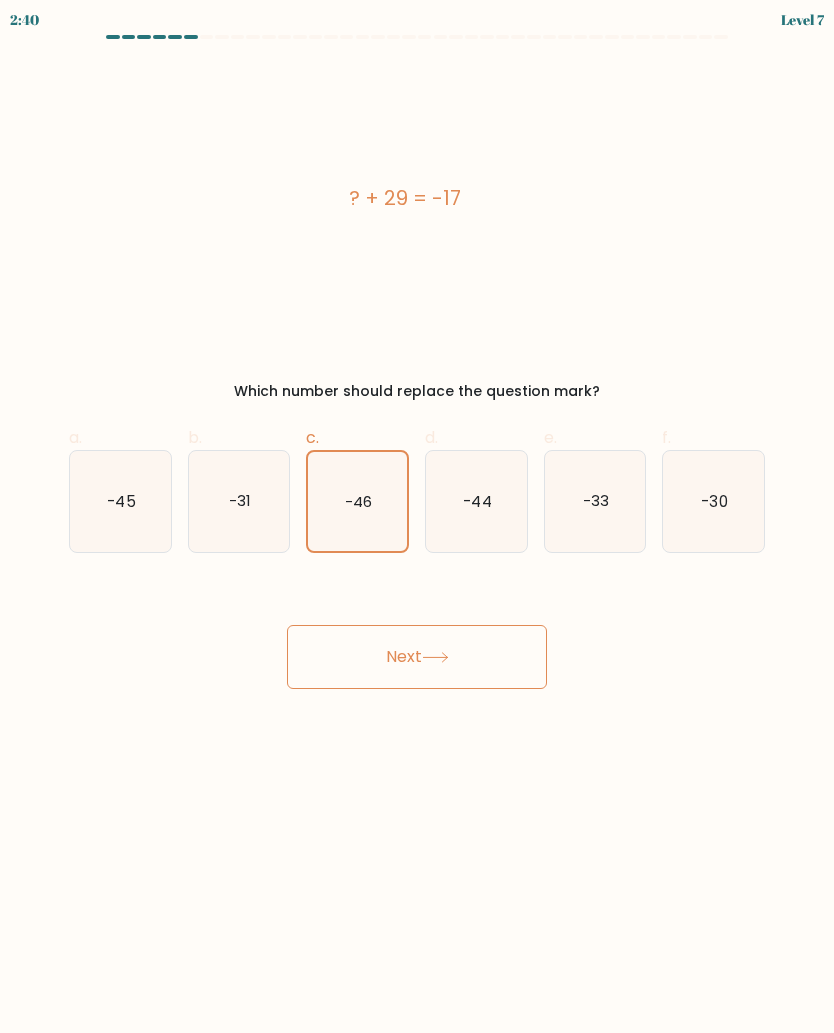 click on "Next" at bounding box center (417, 657) 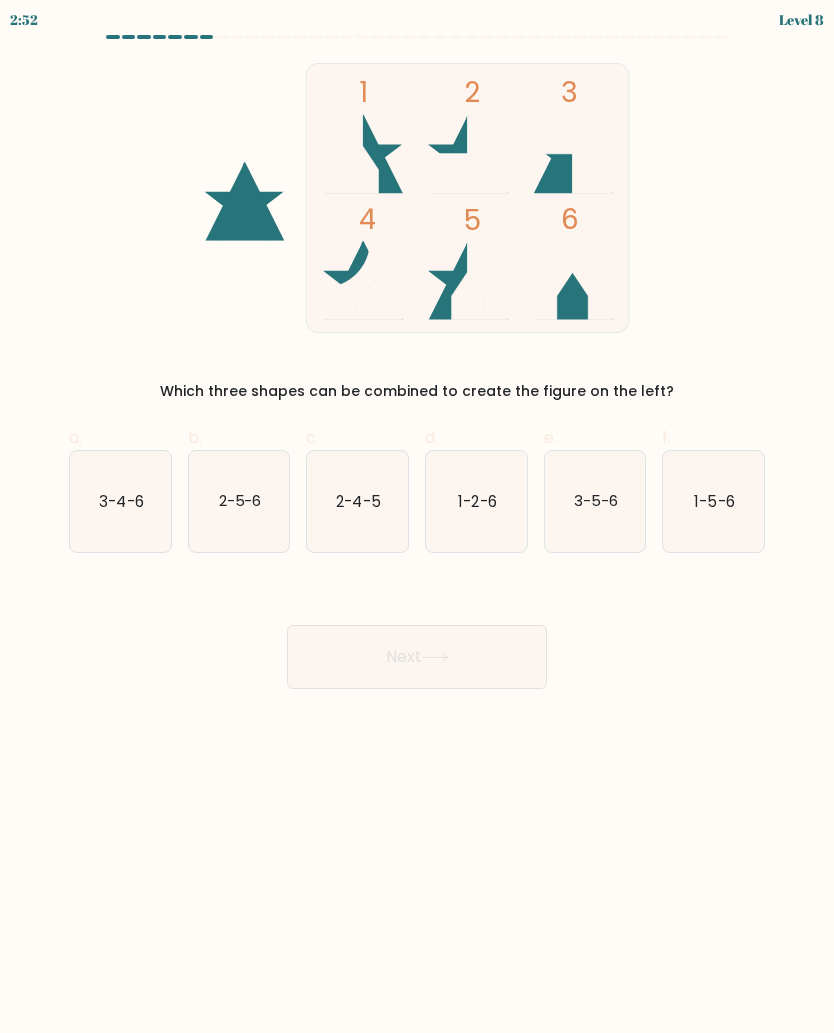 click on "1-5-6" 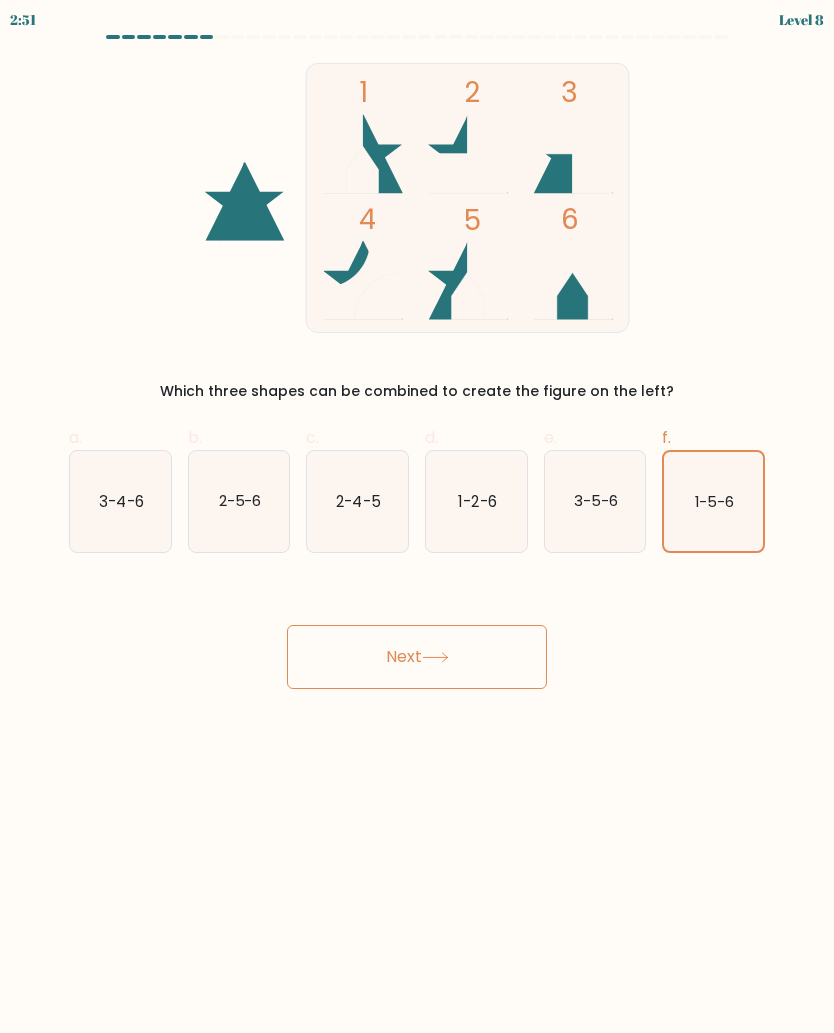 click on "Next" at bounding box center (417, 657) 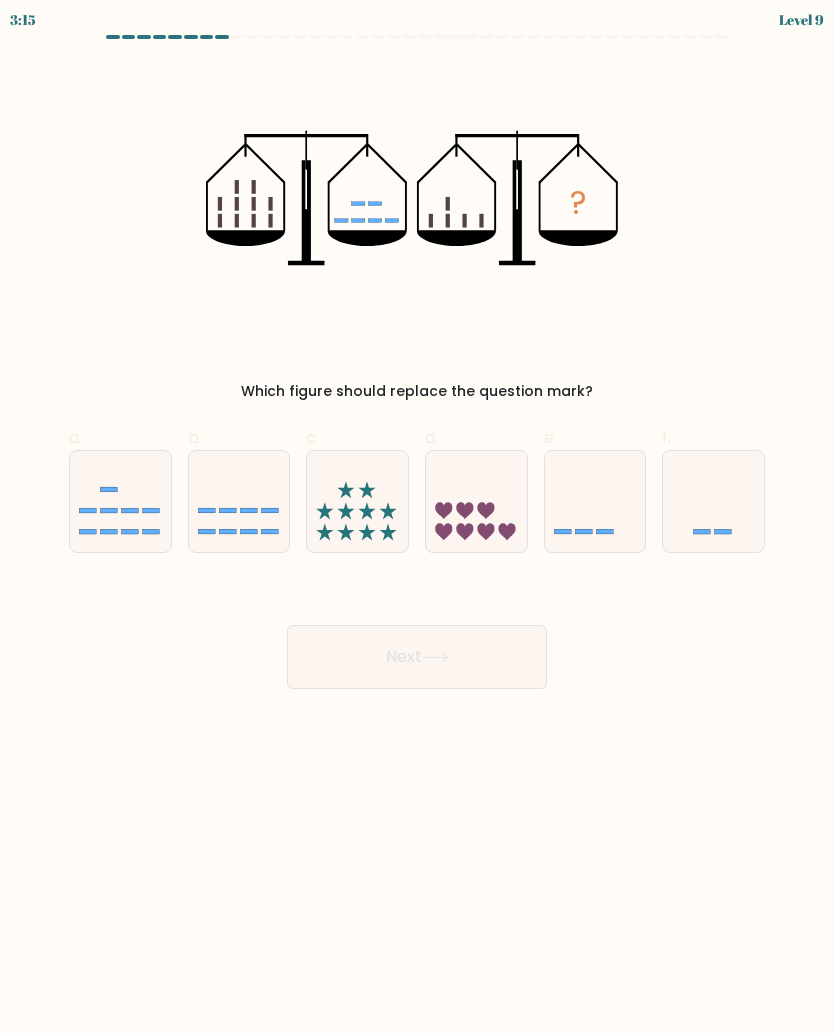 click at bounding box center (595, 501) 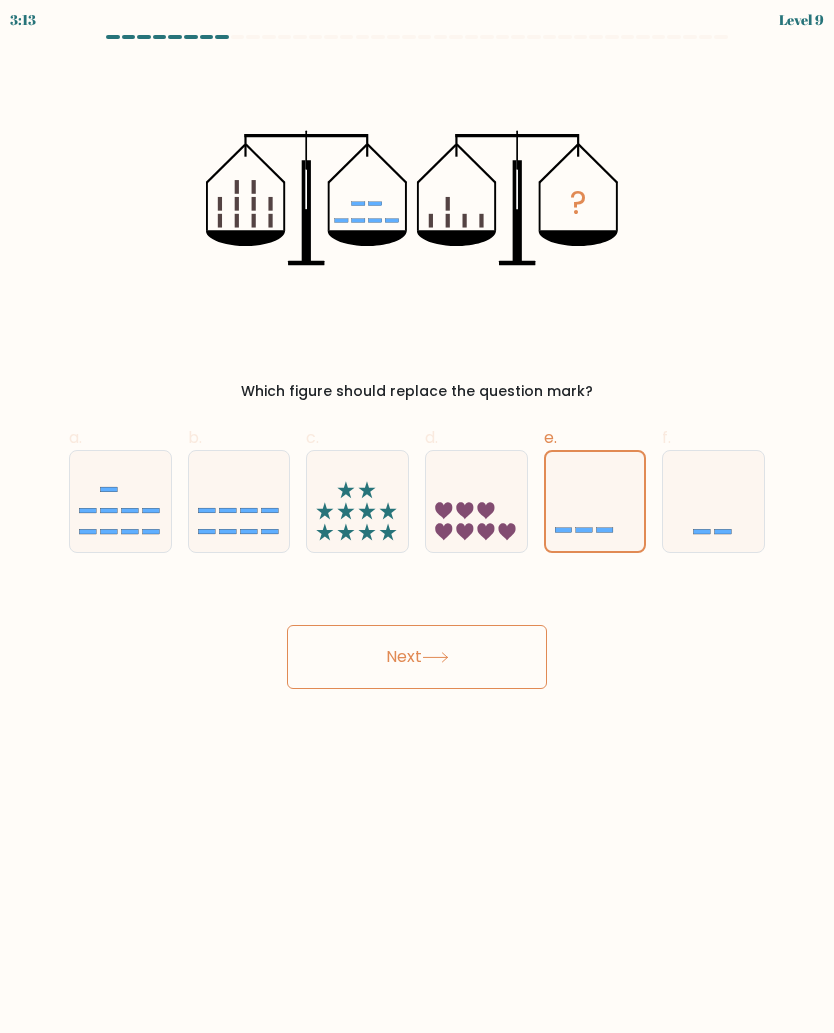 click on "Next" at bounding box center [417, 657] 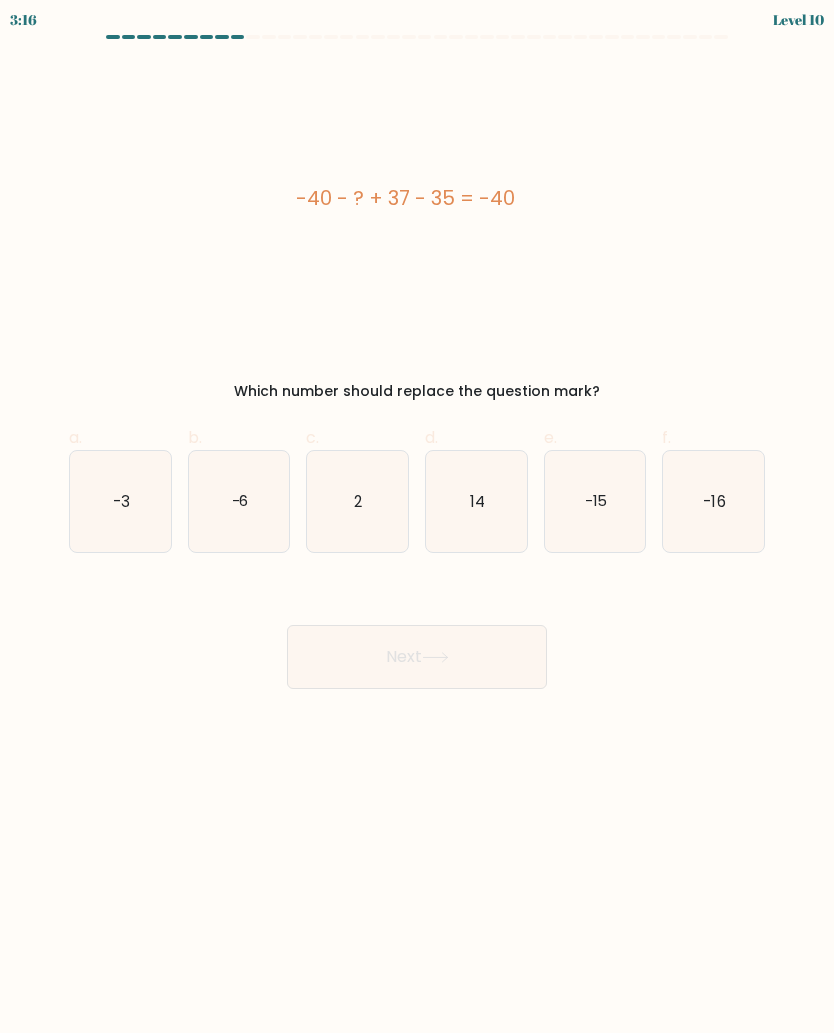 click on "2" 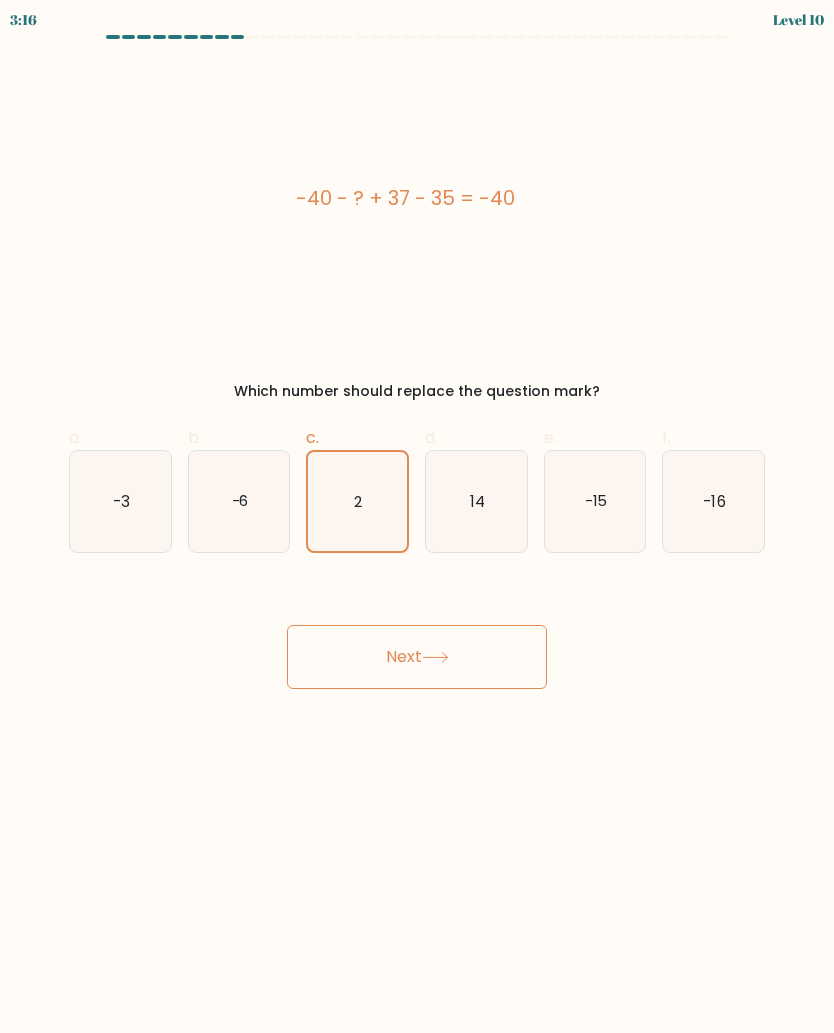 click on "Next" at bounding box center [417, 657] 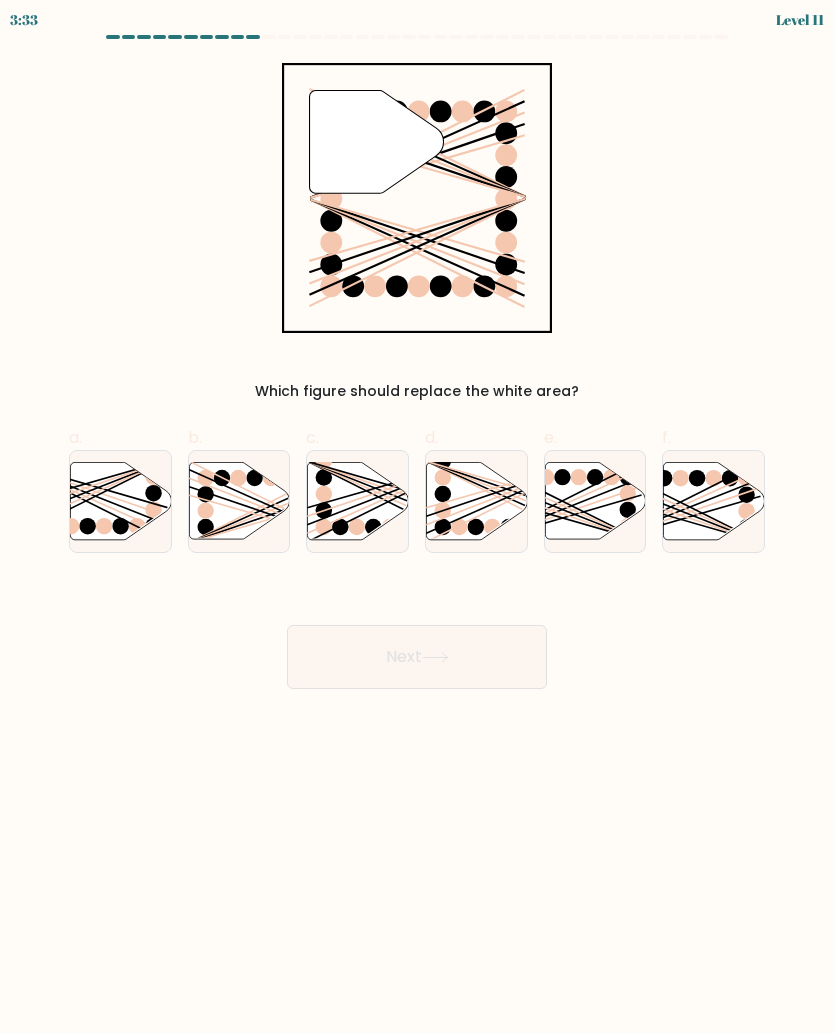 click 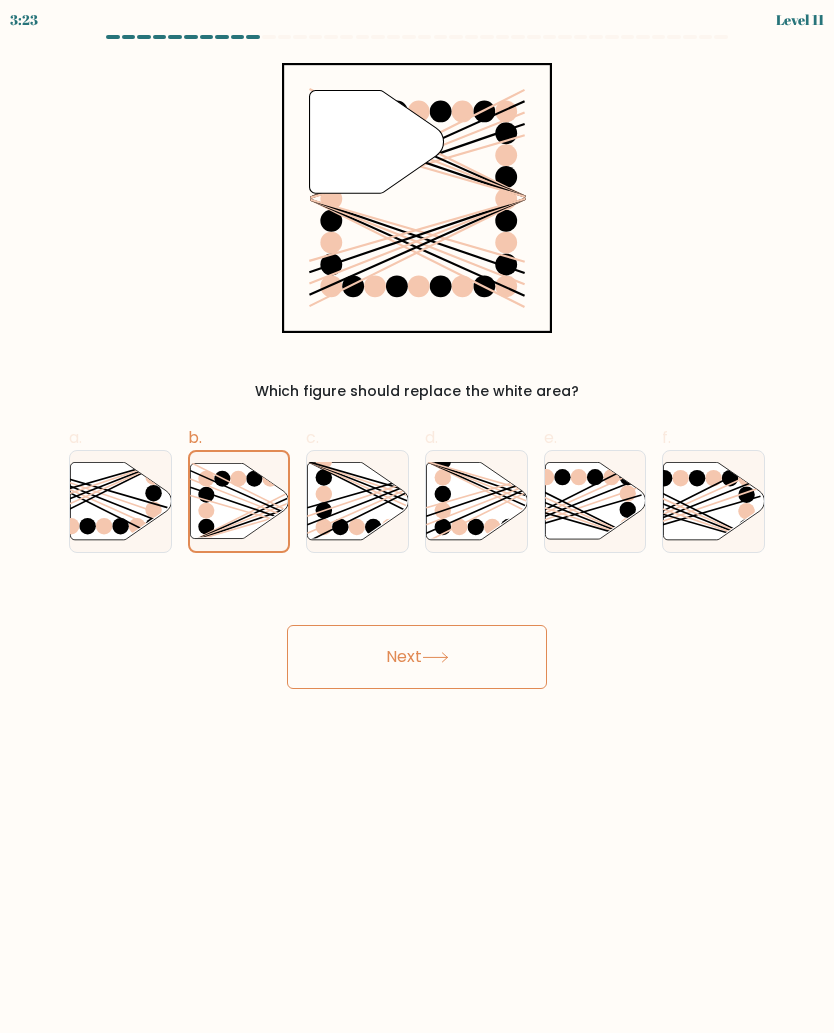 click on "Next" at bounding box center [417, 657] 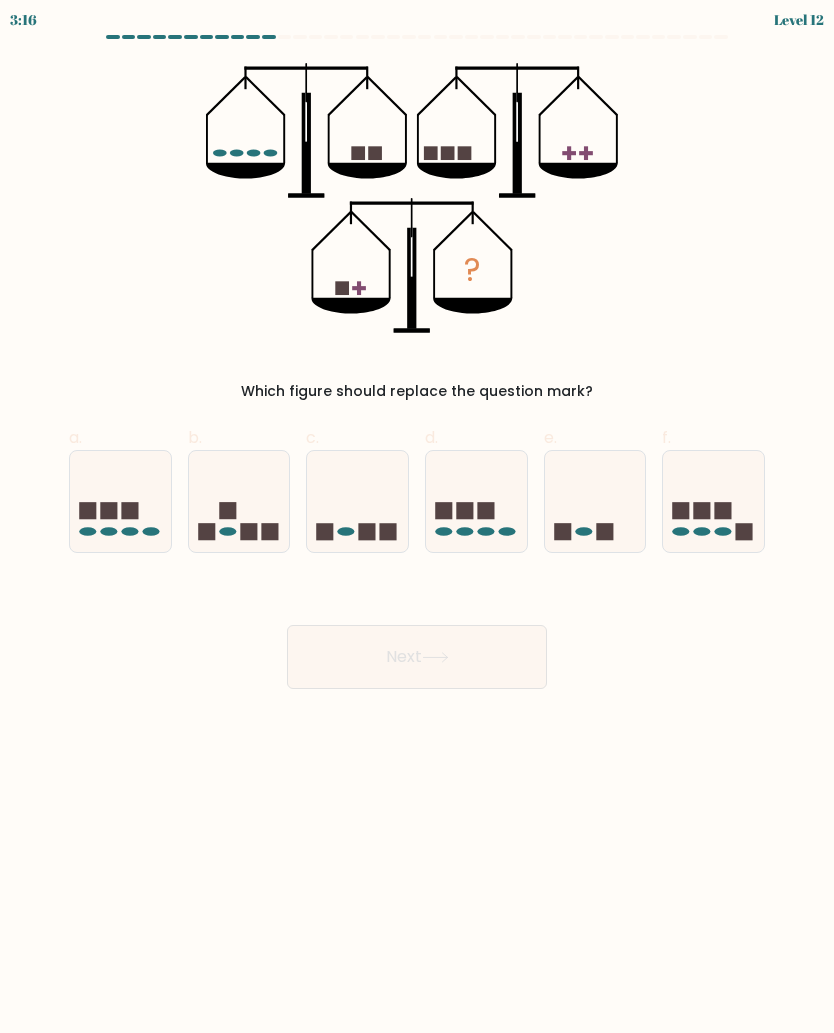 click 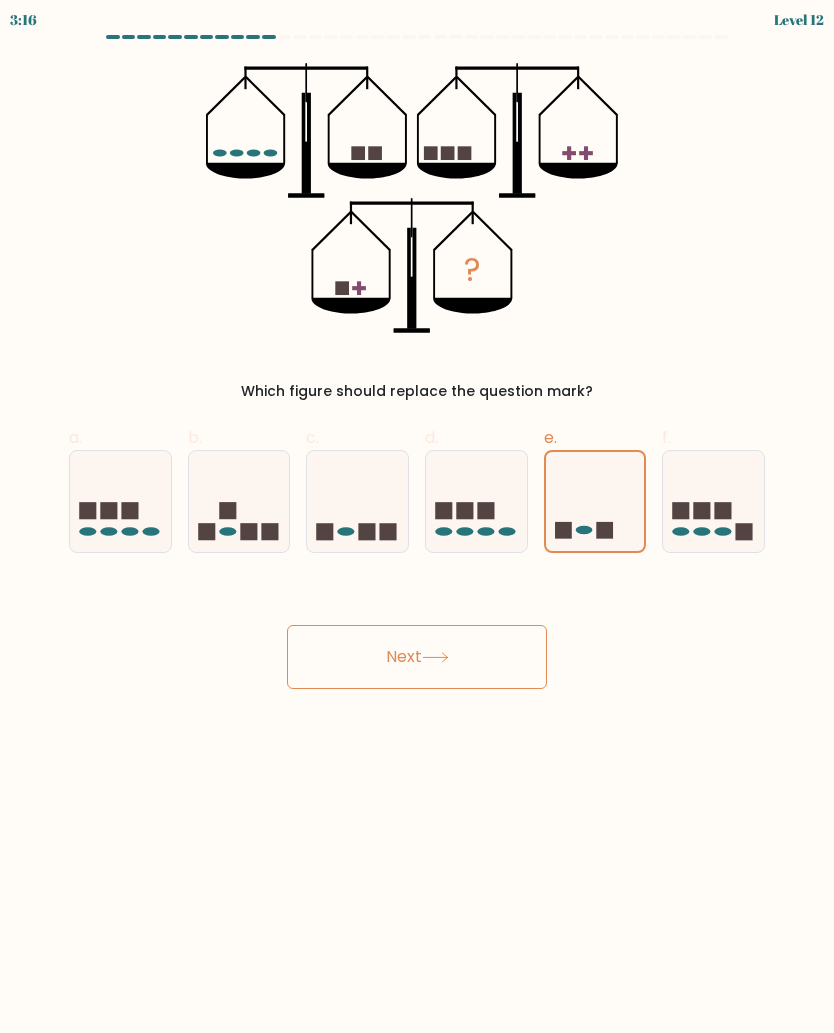 click on "Next" at bounding box center (417, 657) 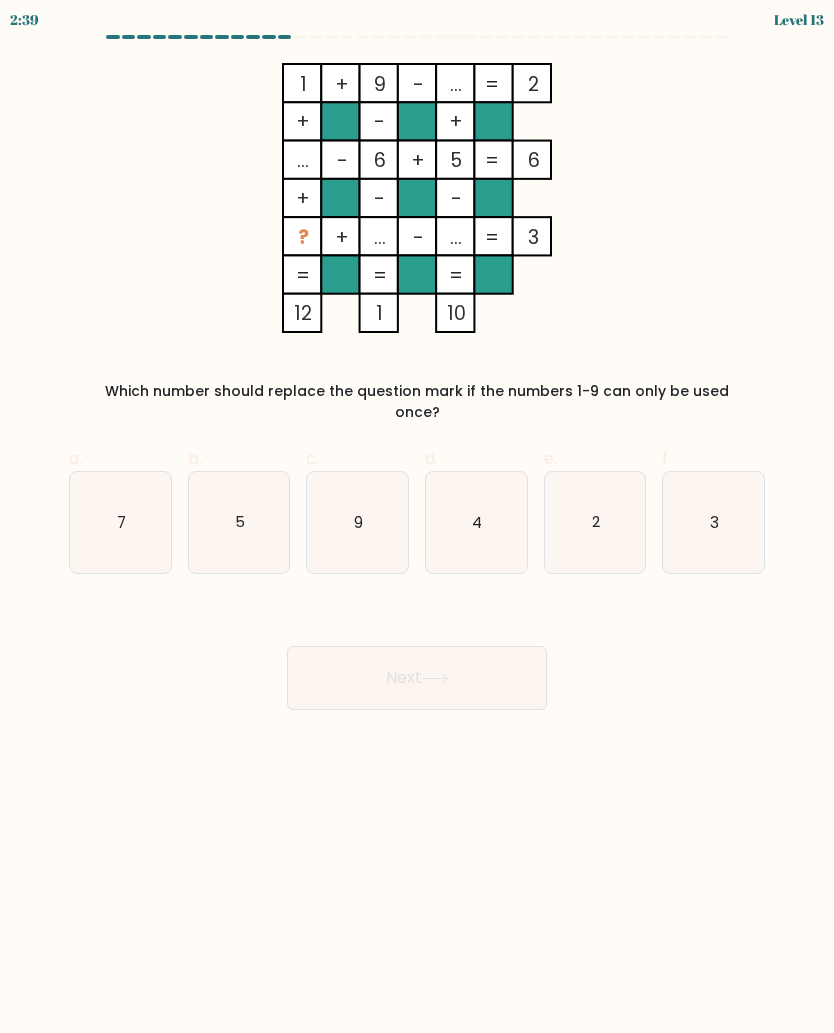 click on "4" 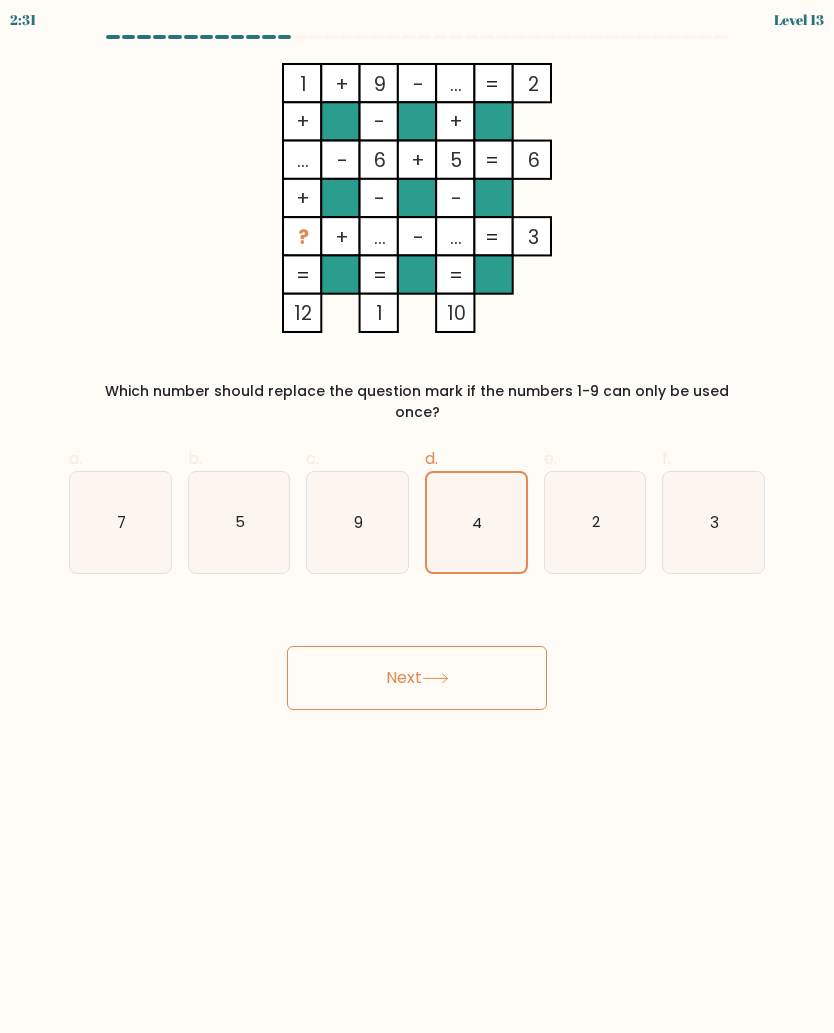 click on "Next" at bounding box center [417, 678] 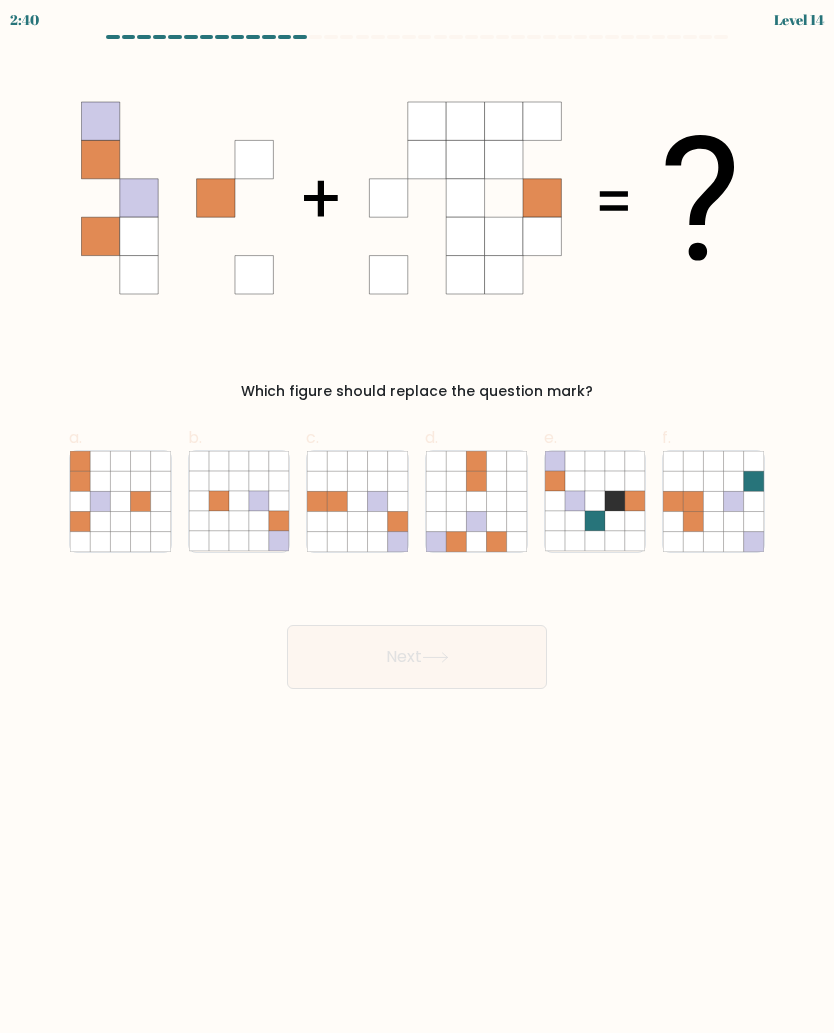 click 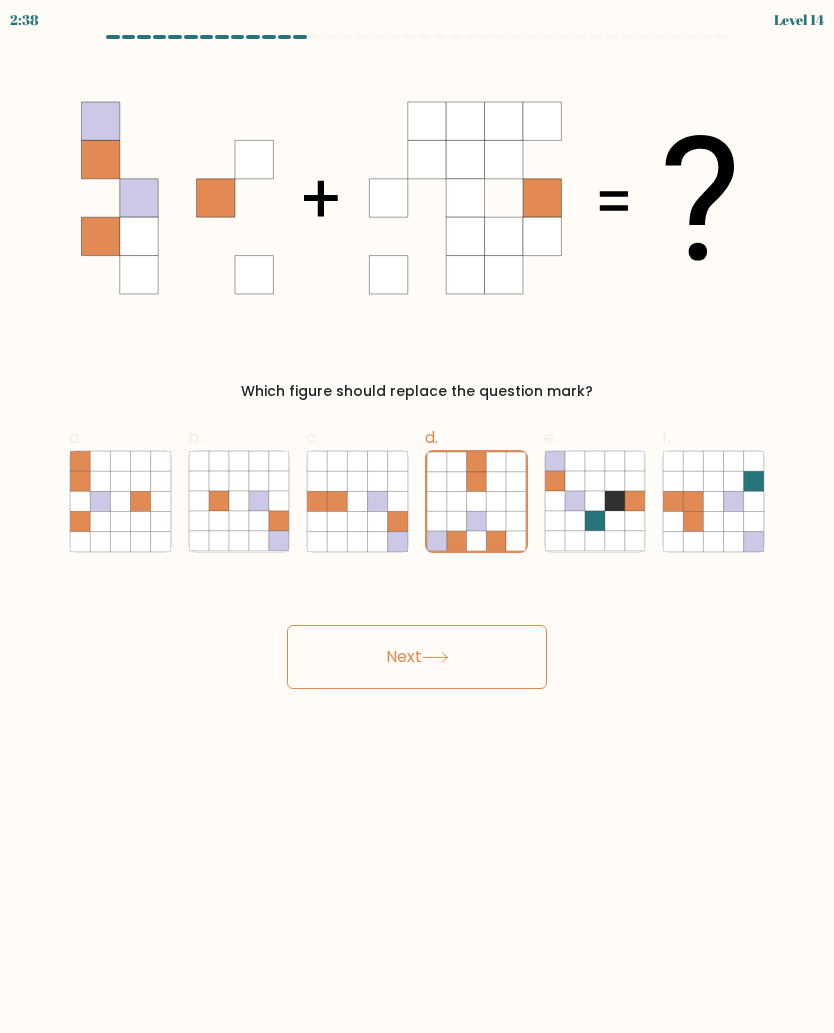 click on "Next" at bounding box center [417, 657] 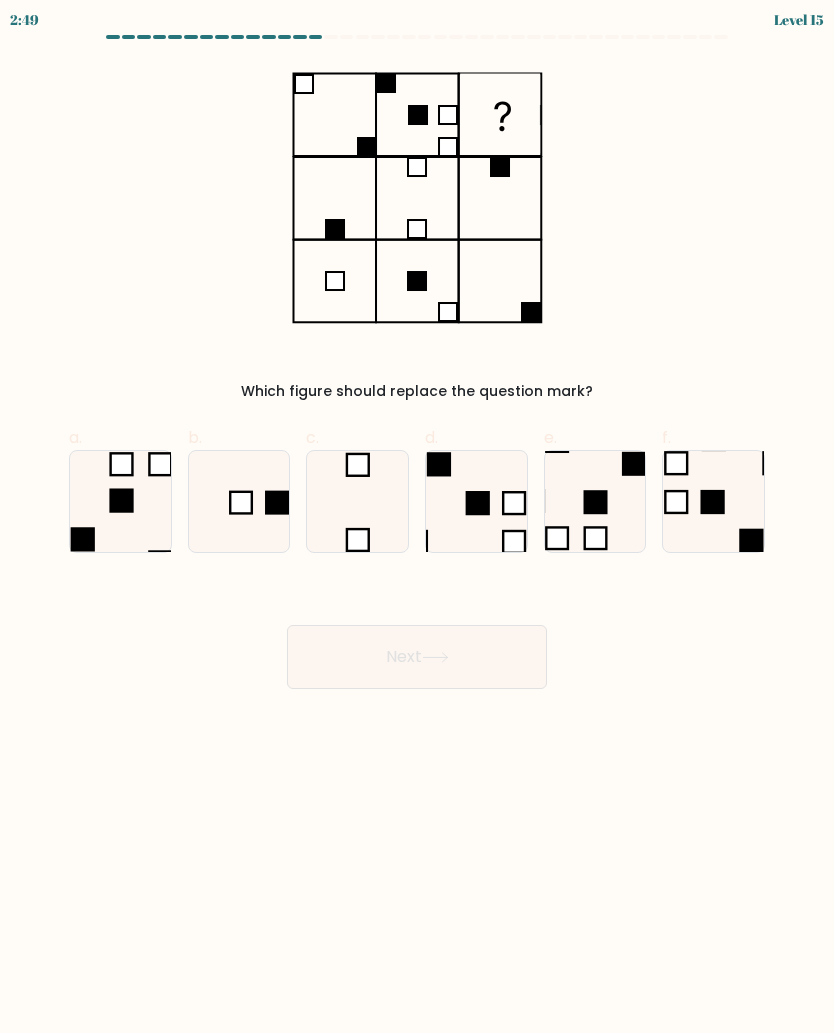 click 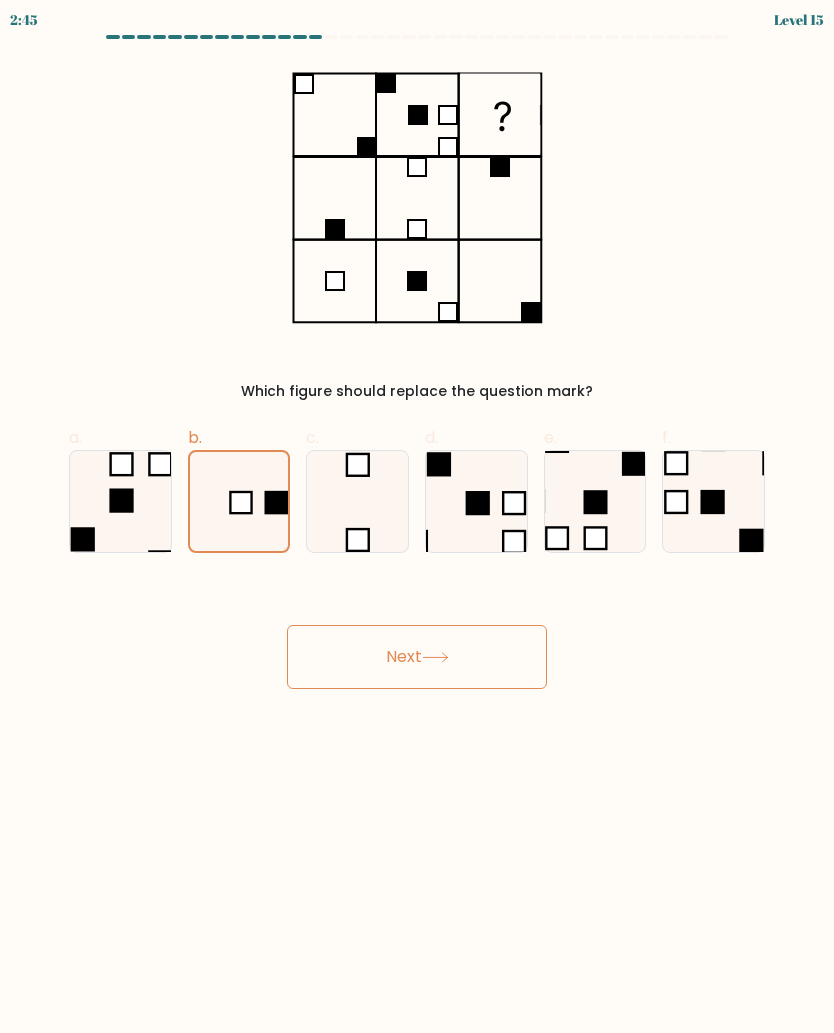 click on "Next" at bounding box center [417, 657] 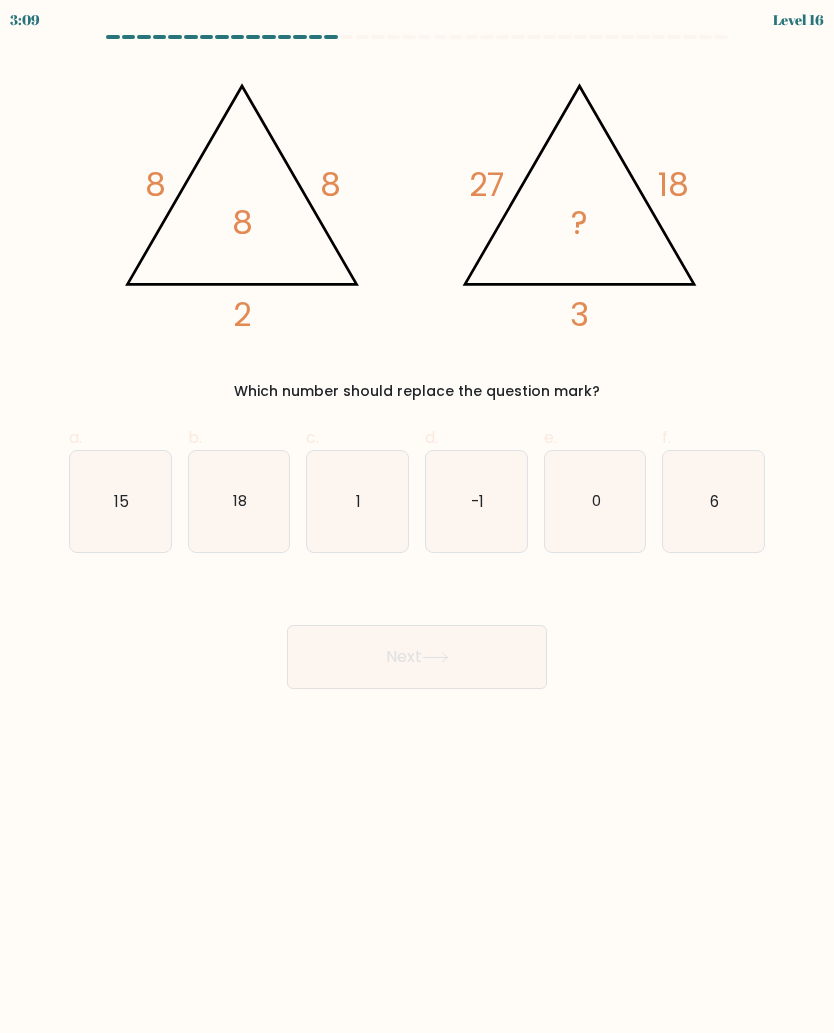 click on "15" 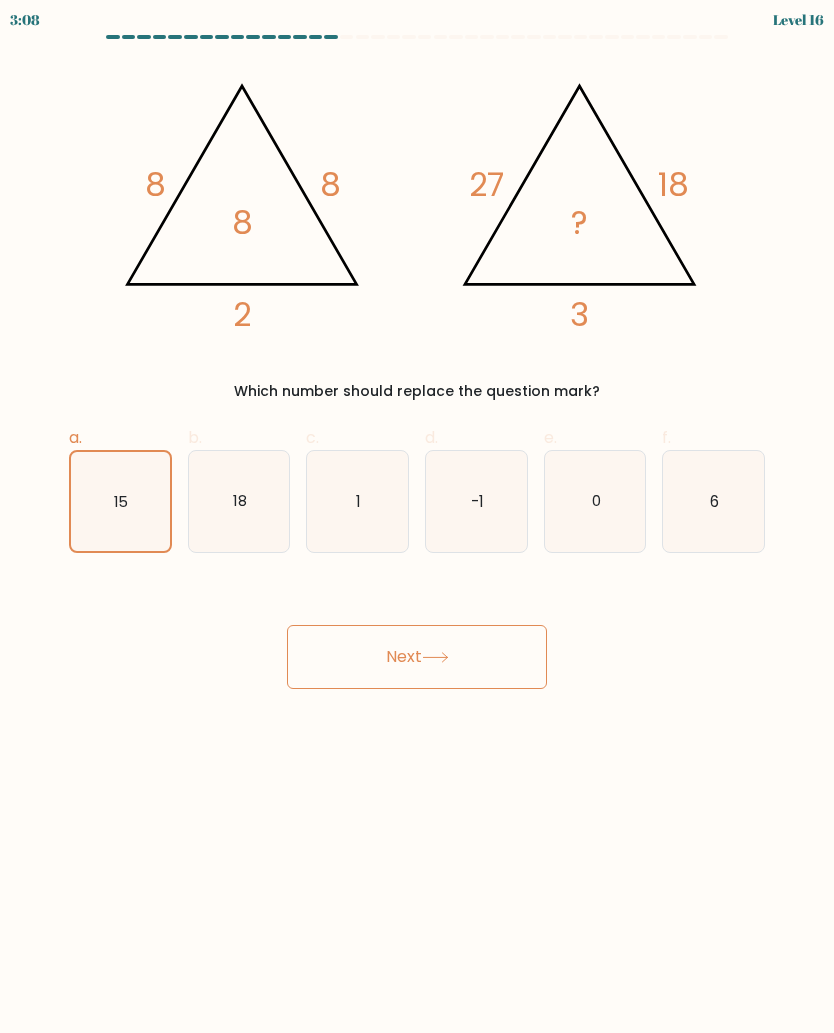 click on "Next" at bounding box center [417, 657] 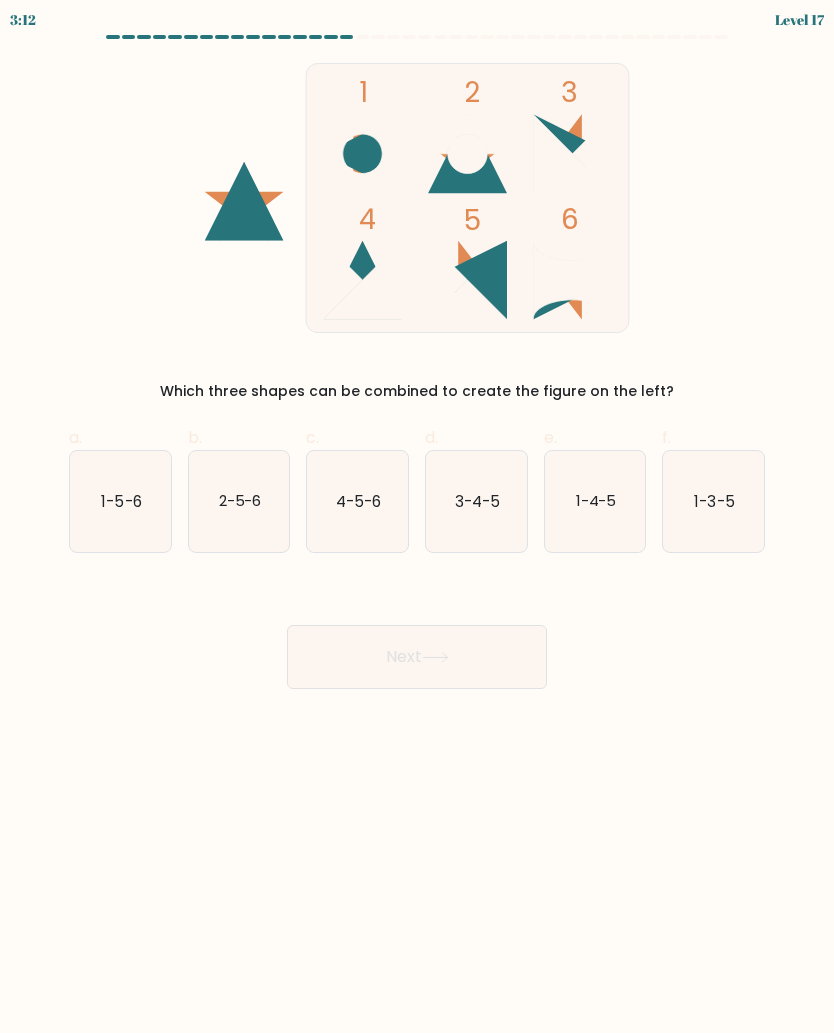 click on "3-4-5" 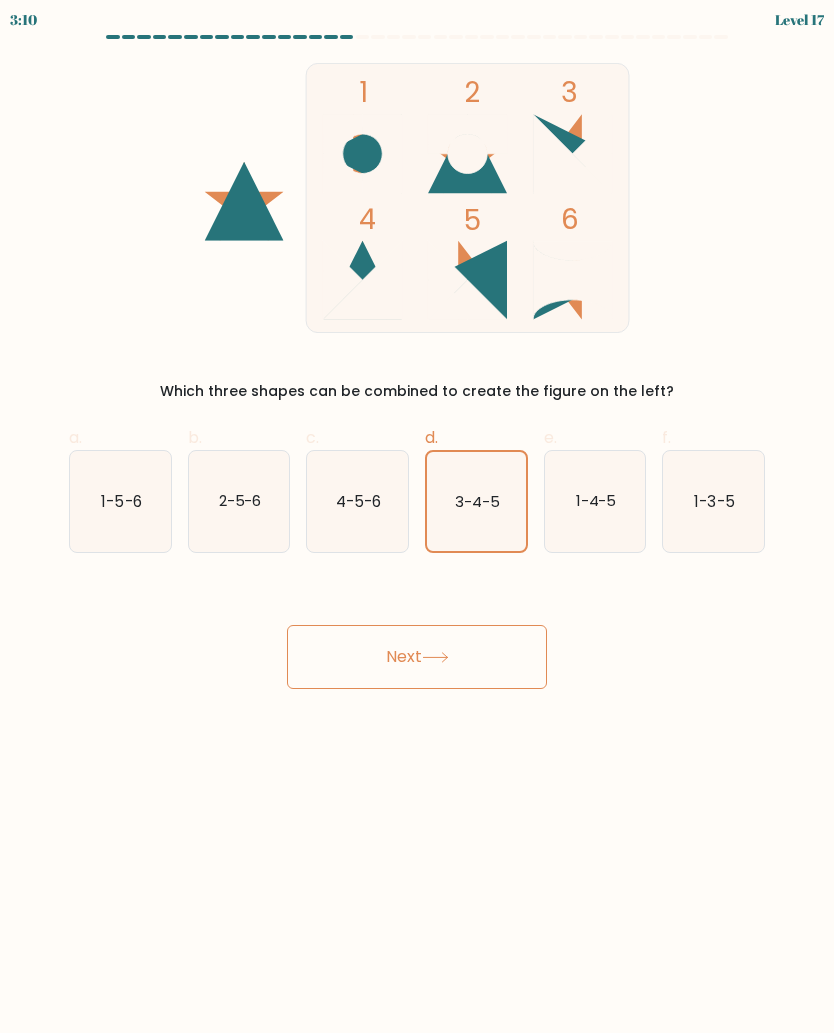click on "Next" at bounding box center [417, 657] 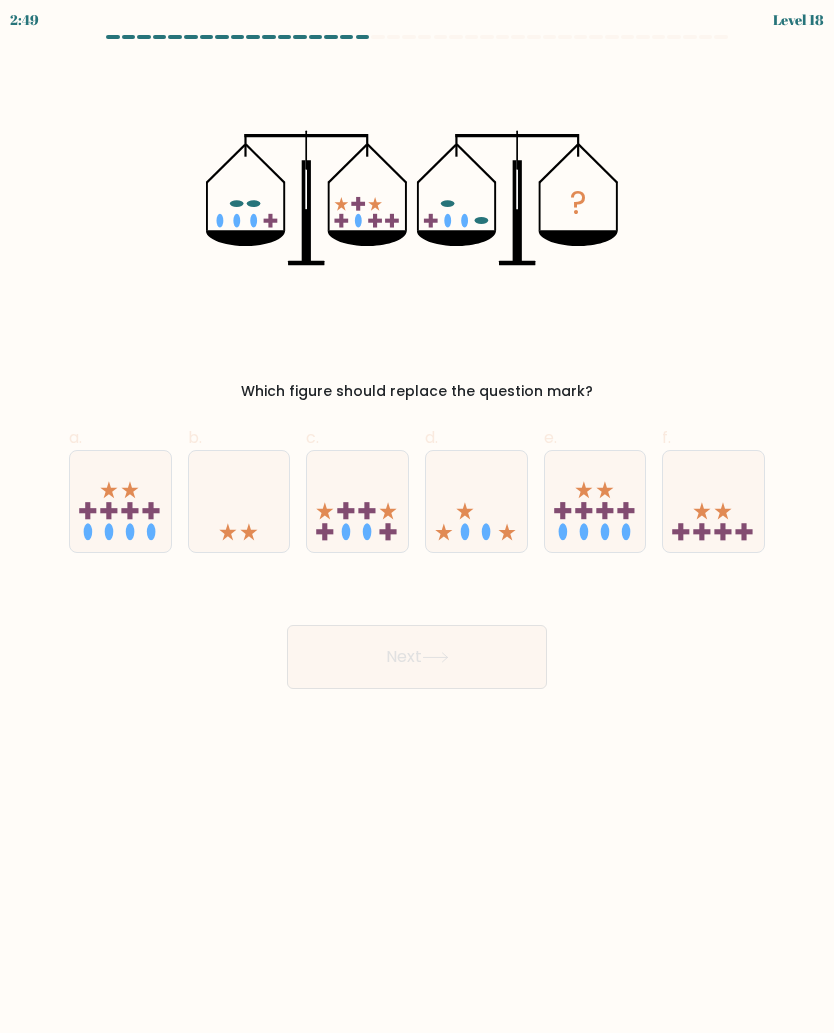 click 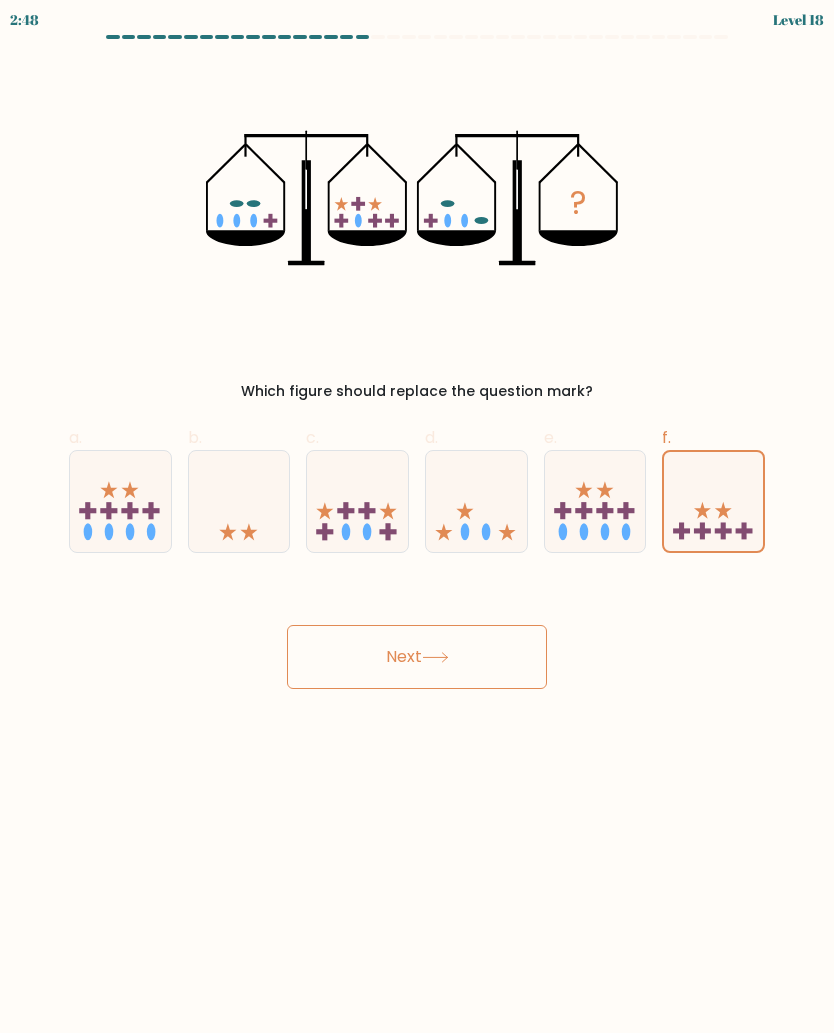 click on "Next" at bounding box center [417, 657] 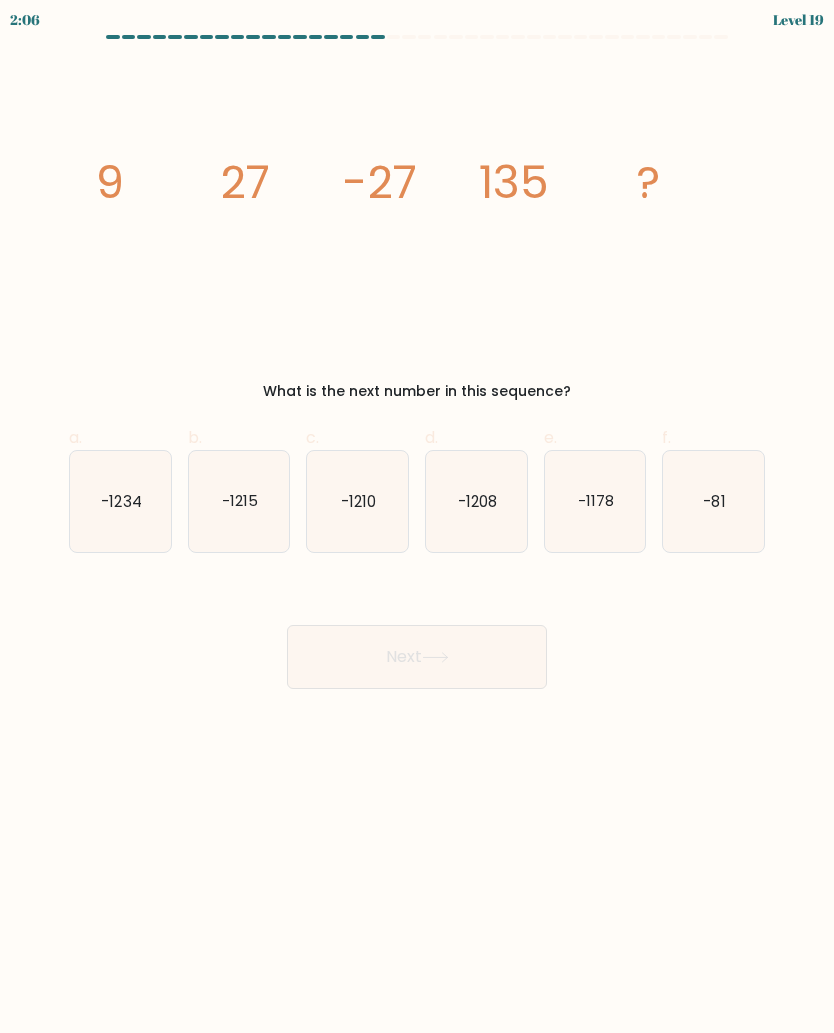 click on "-1215" 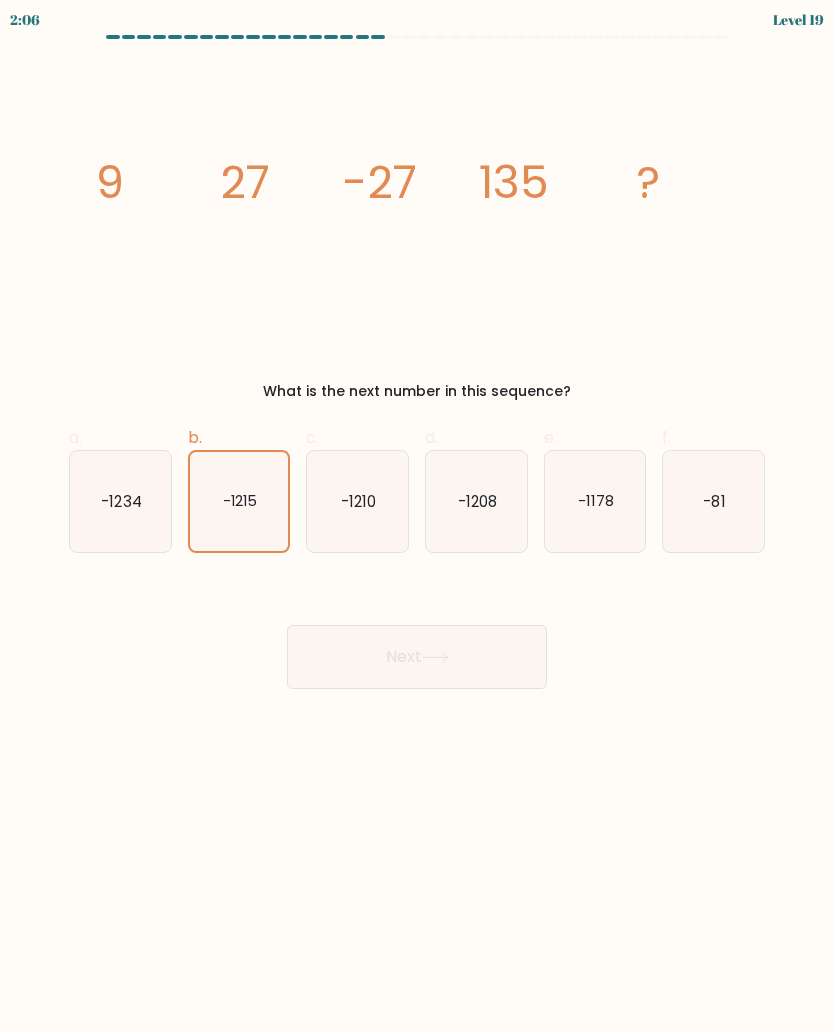 click on "Next" at bounding box center (417, 657) 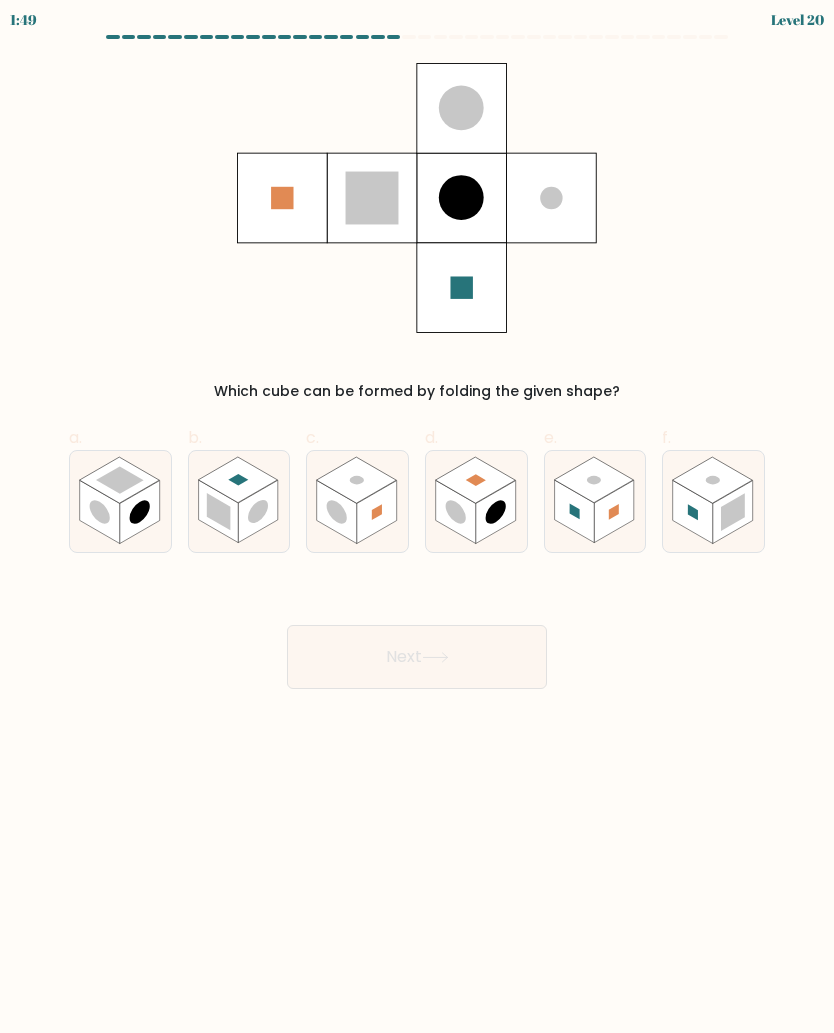 click 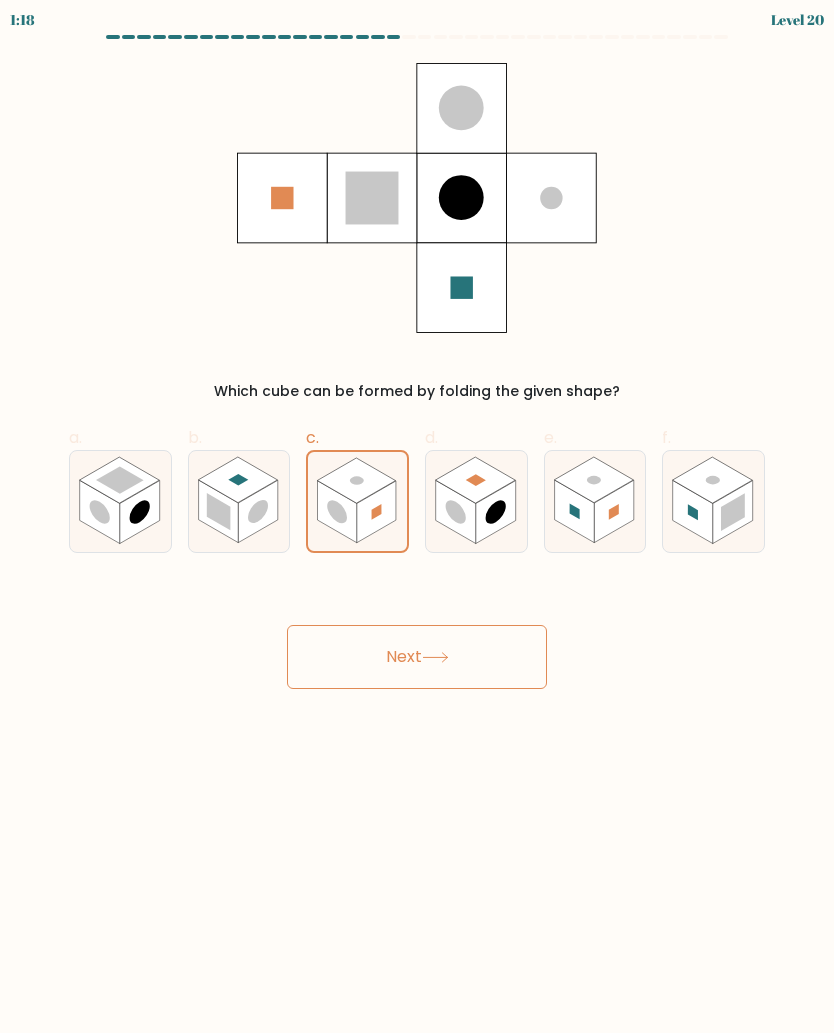 click 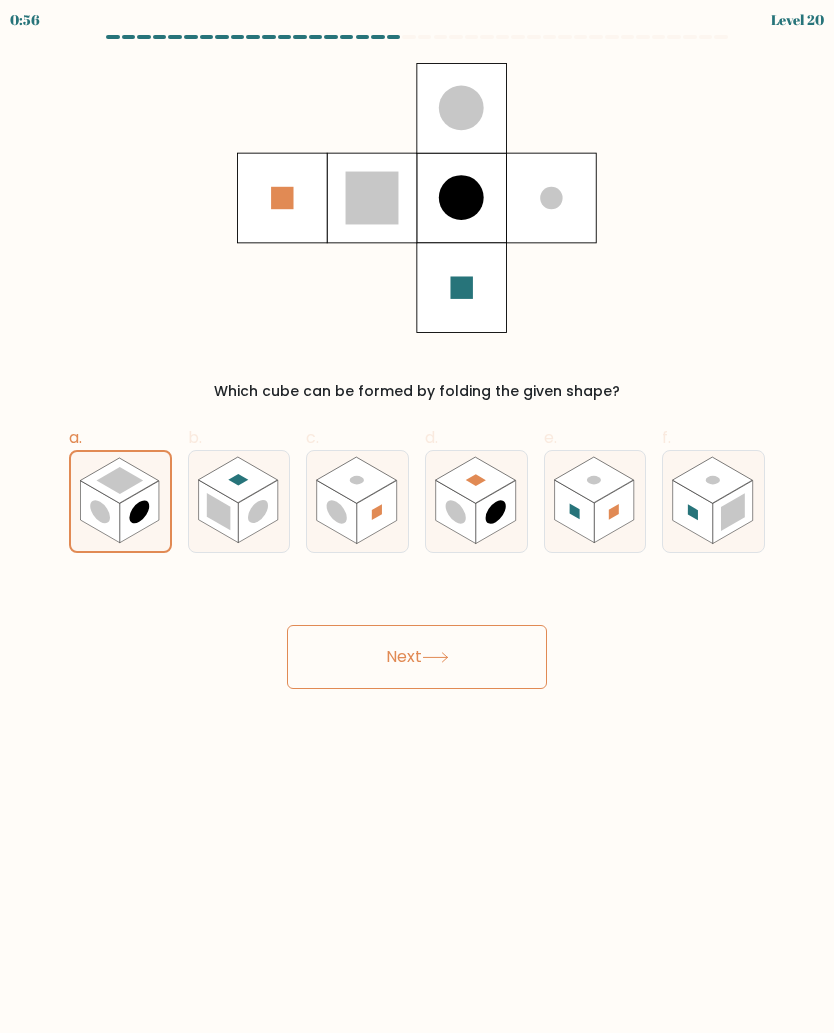 click 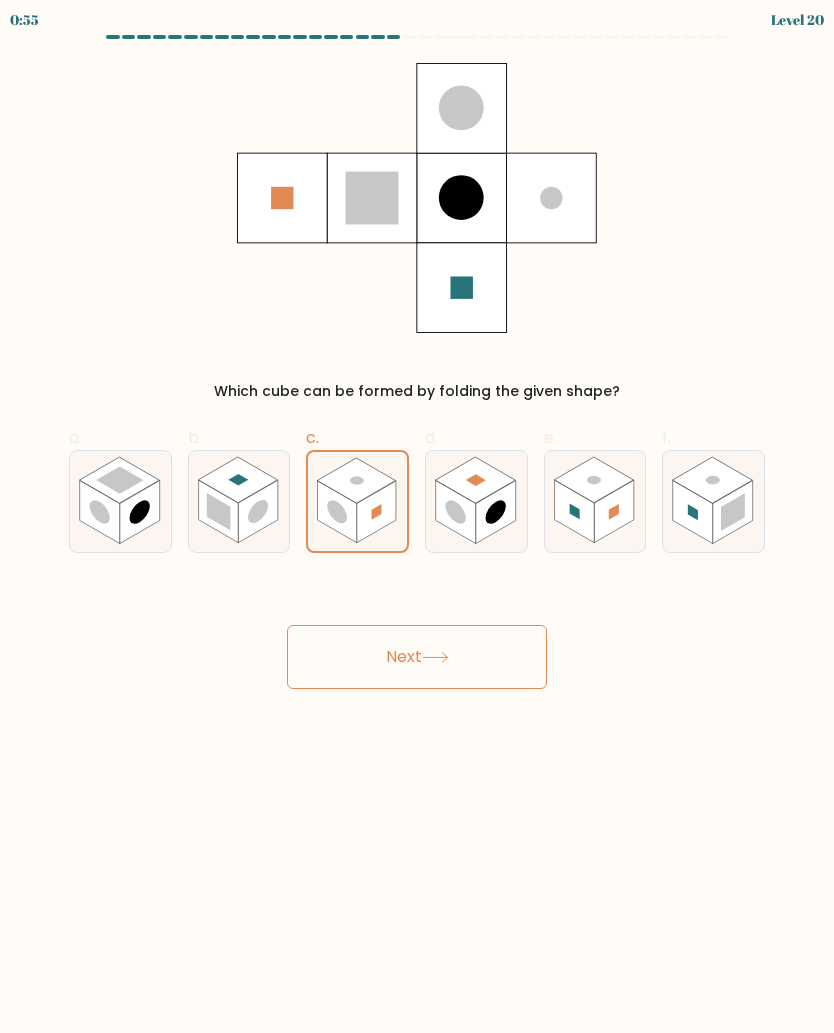 click on "Next" at bounding box center [417, 657] 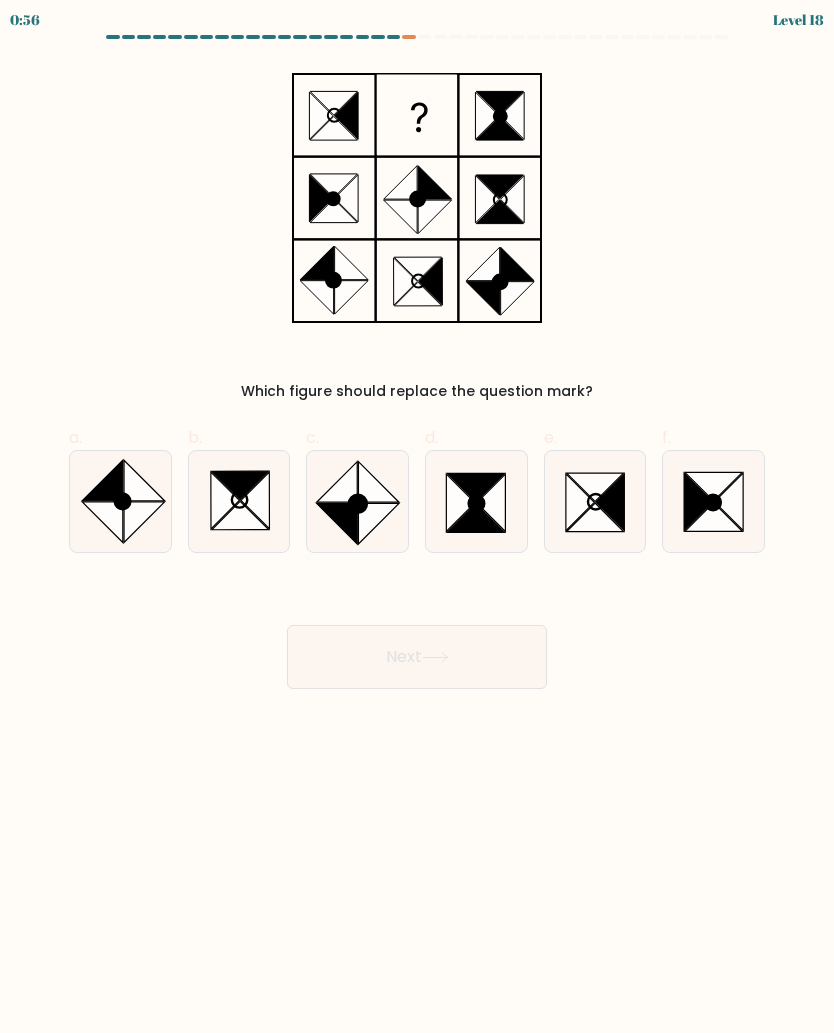 click 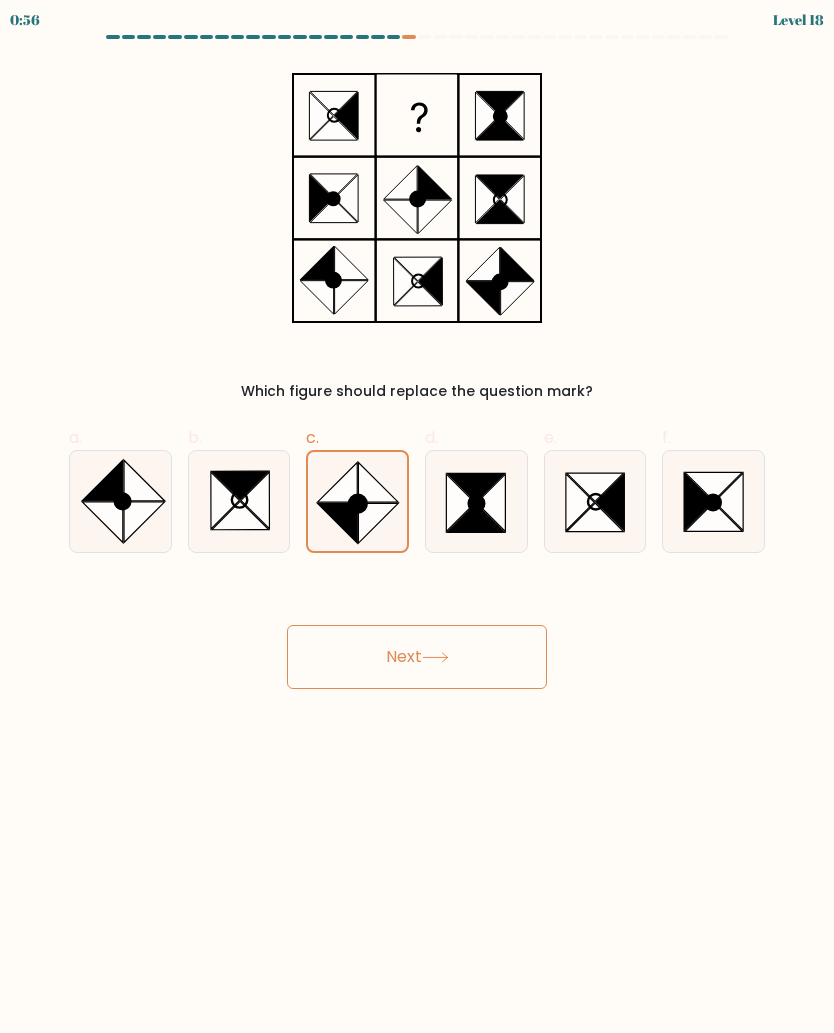click on "Next" at bounding box center [417, 657] 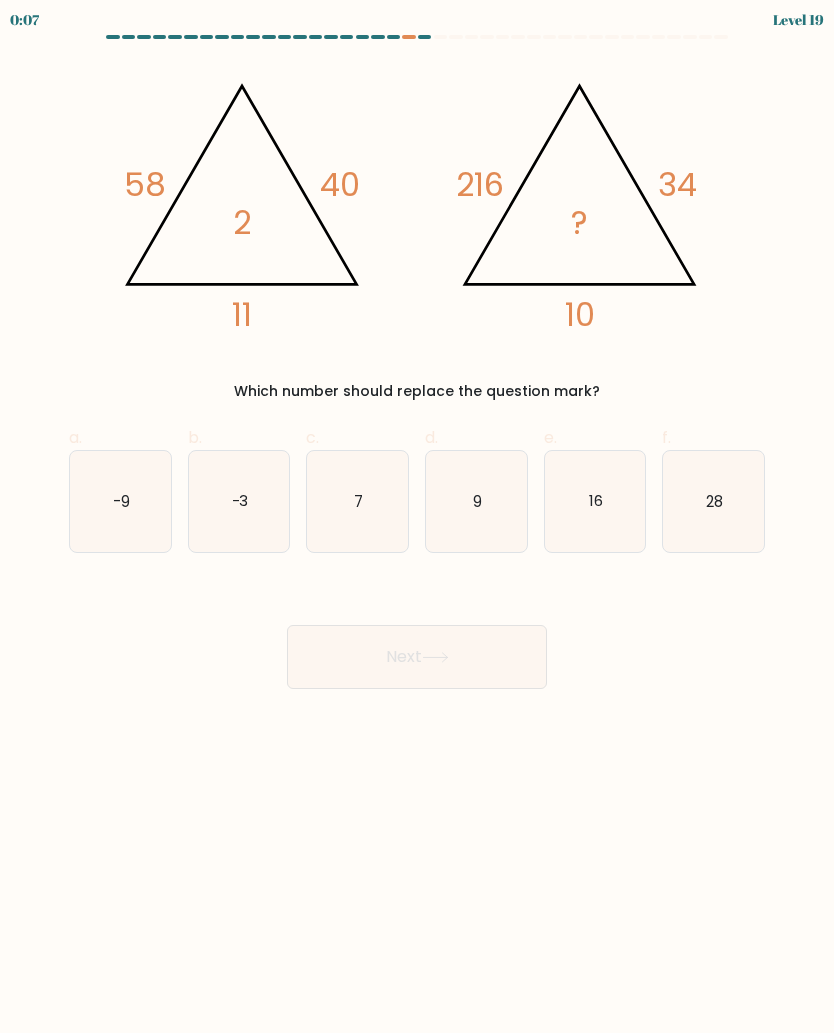 click on "9" 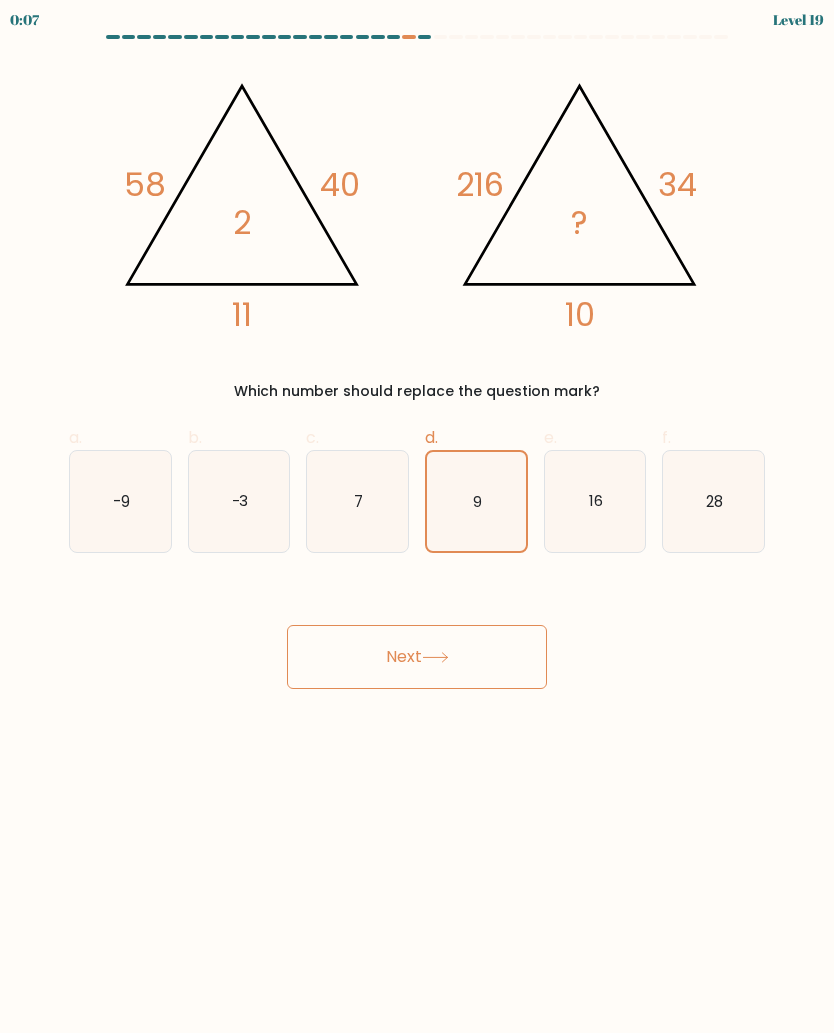click on "Next" at bounding box center [417, 657] 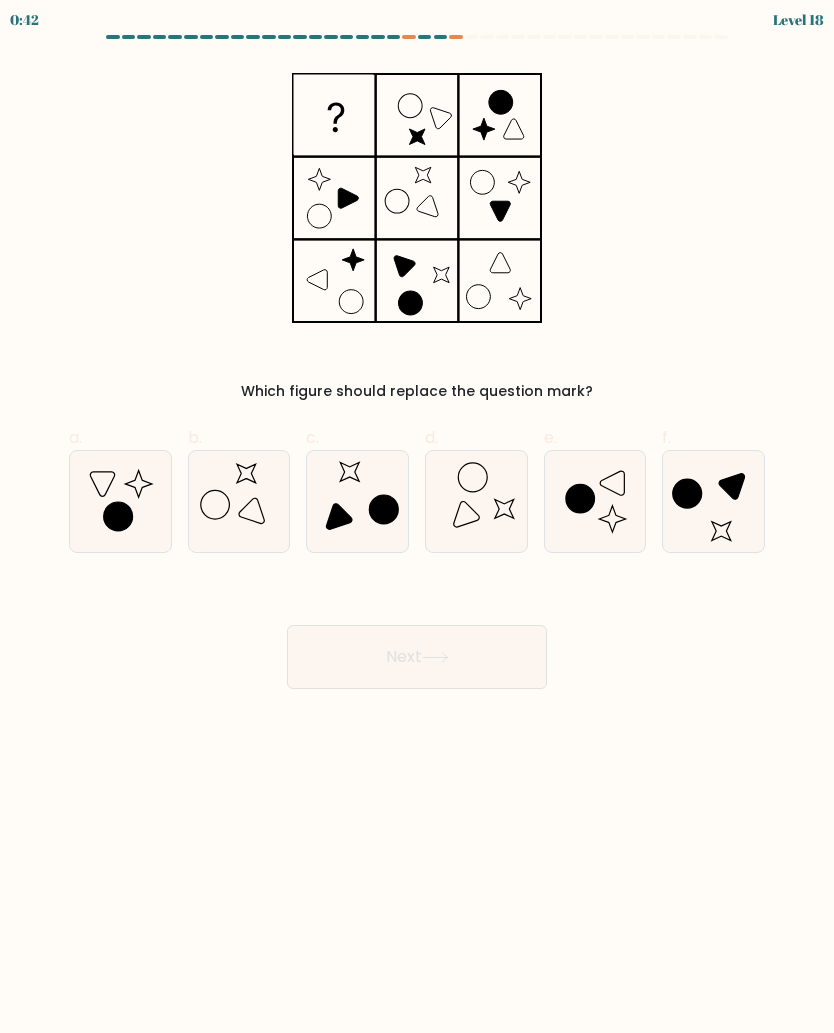 scroll, scrollTop: 0, scrollLeft: 0, axis: both 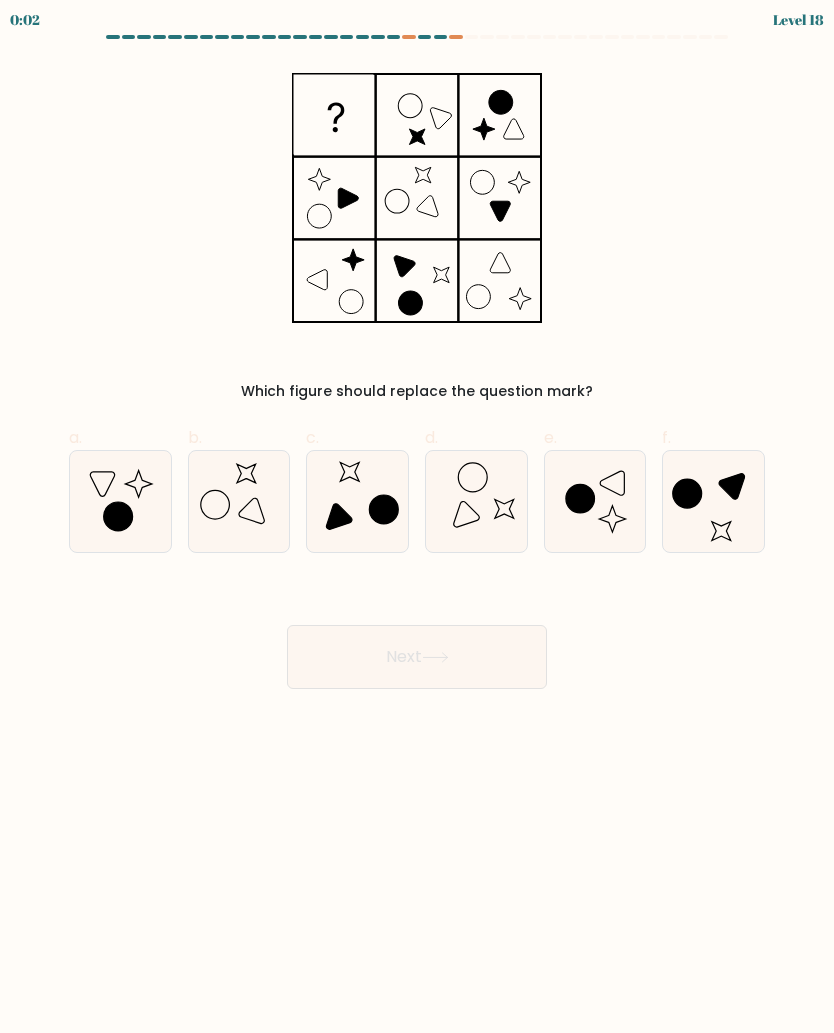 click 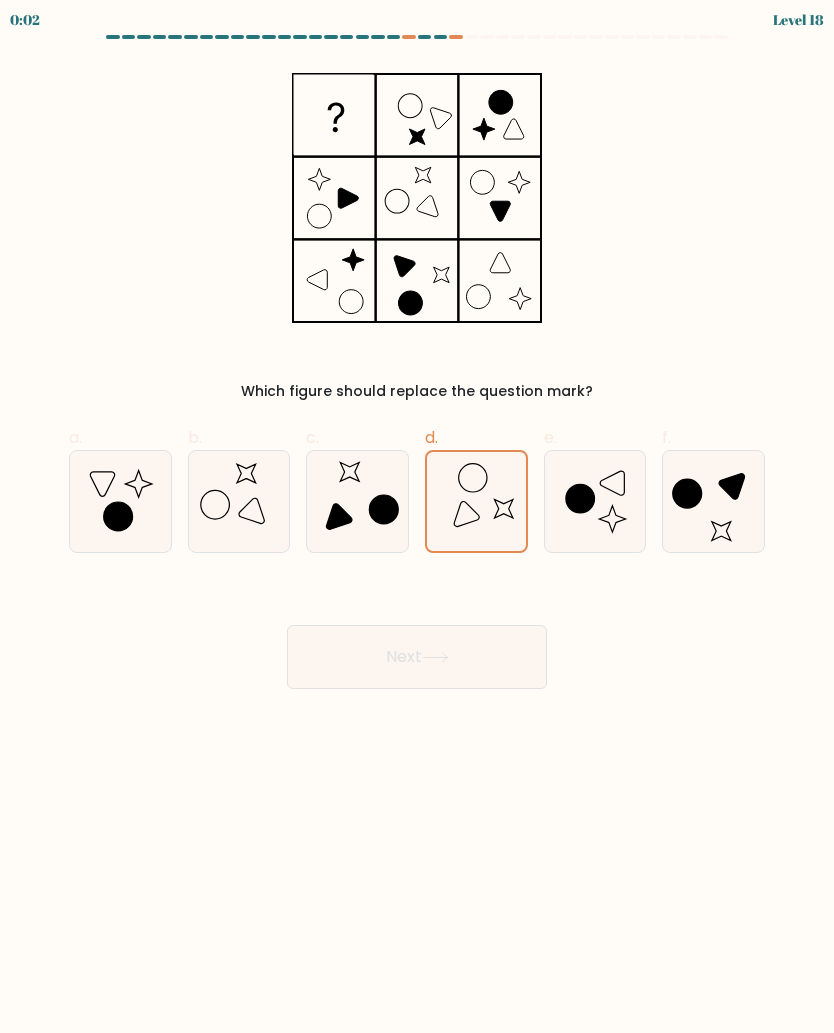 click on "Next" at bounding box center (417, 657) 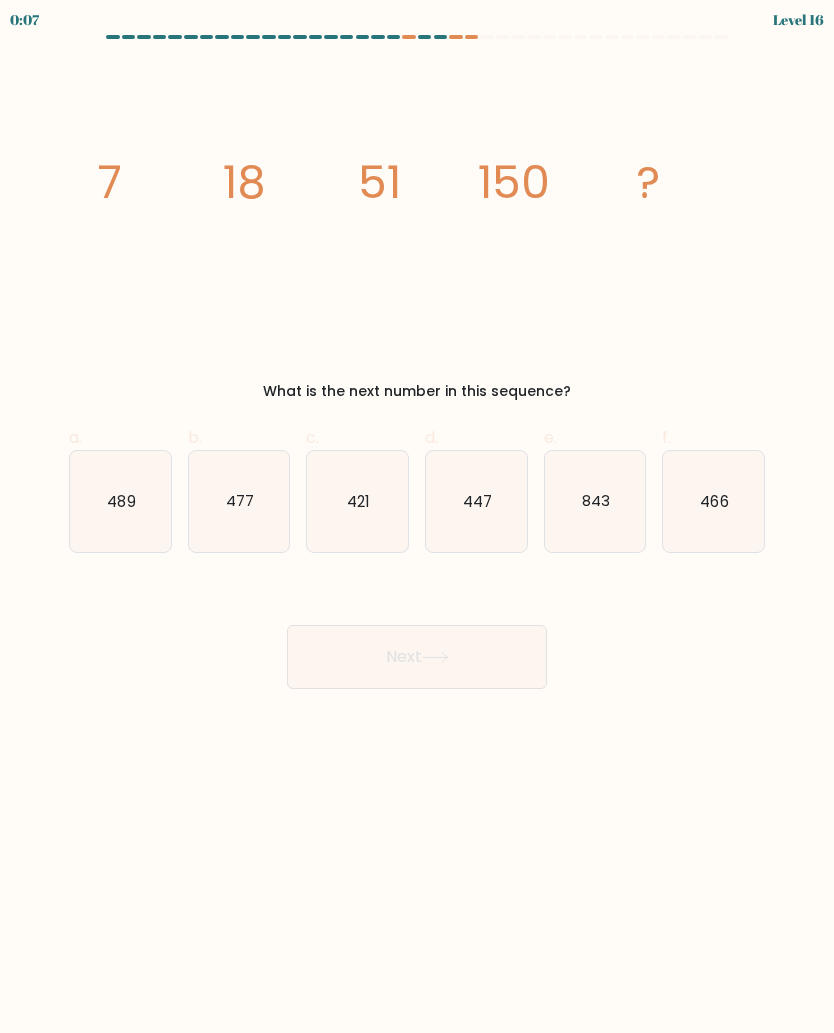 click on "466" 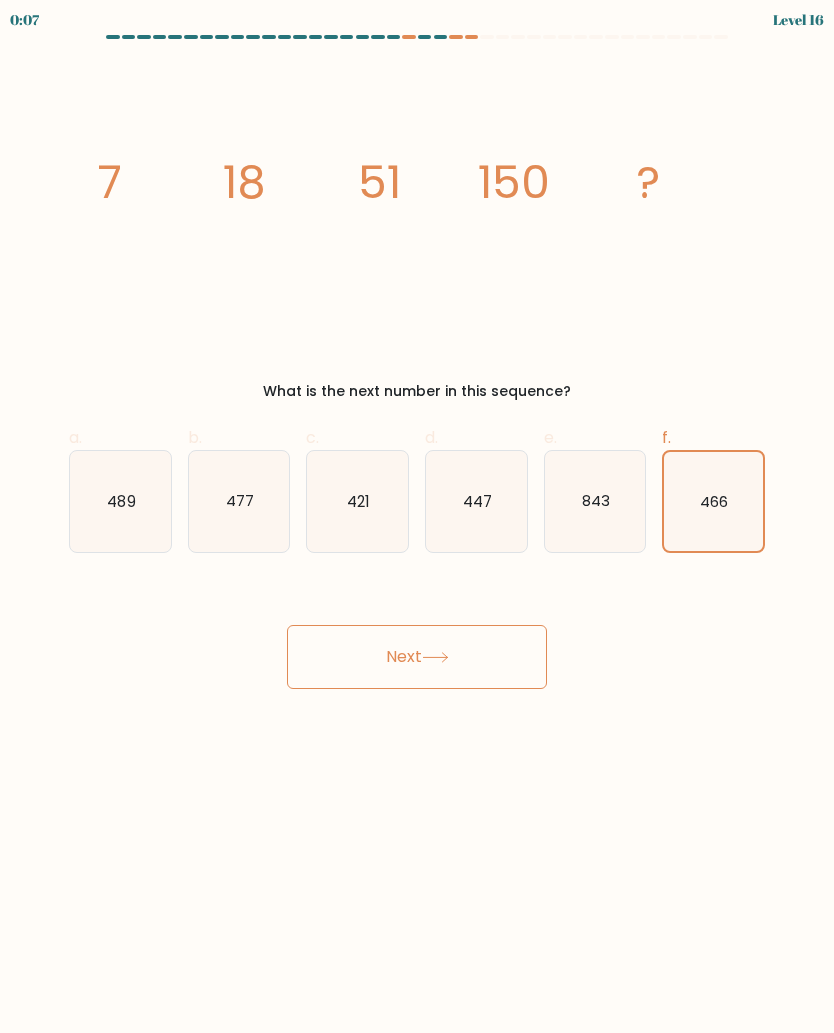 click on "Next" at bounding box center [417, 657] 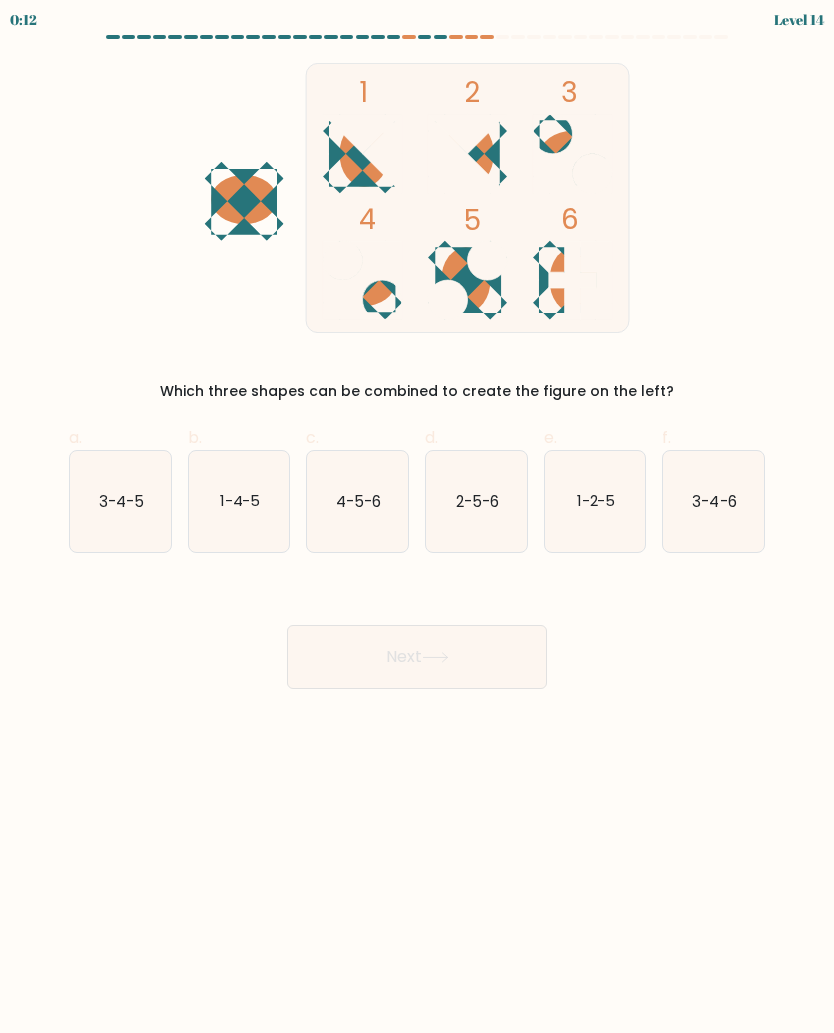click on "3-4-5" 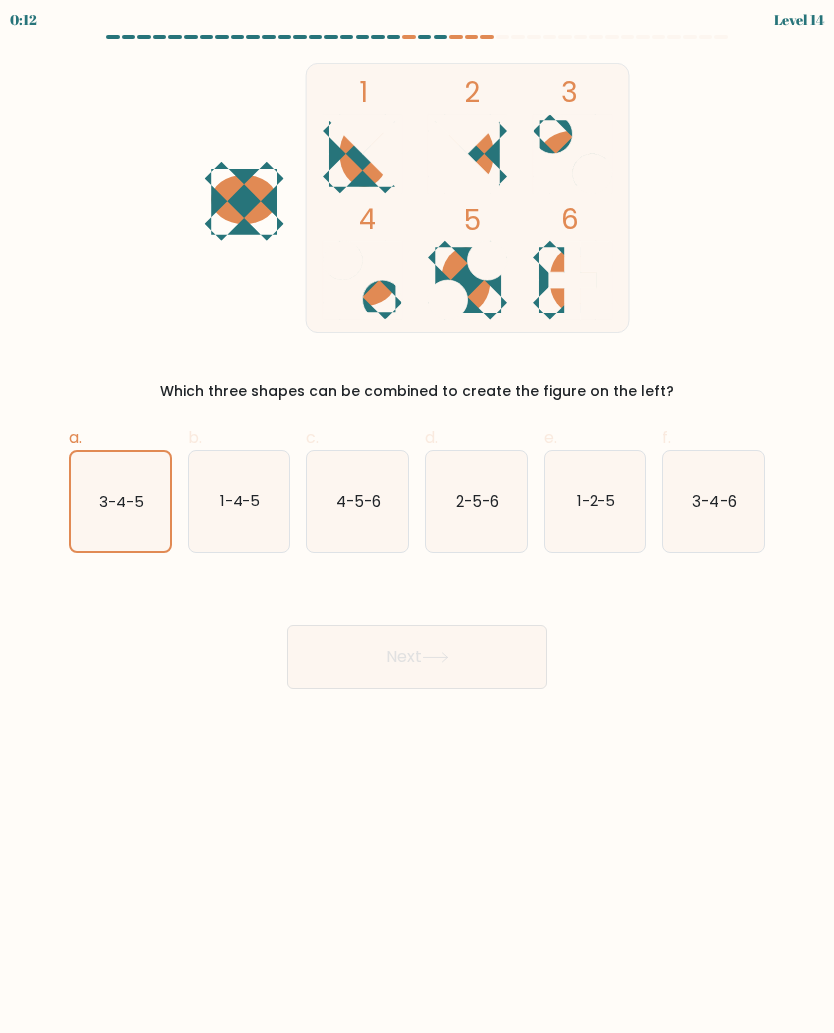 click on "Next" at bounding box center (417, 657) 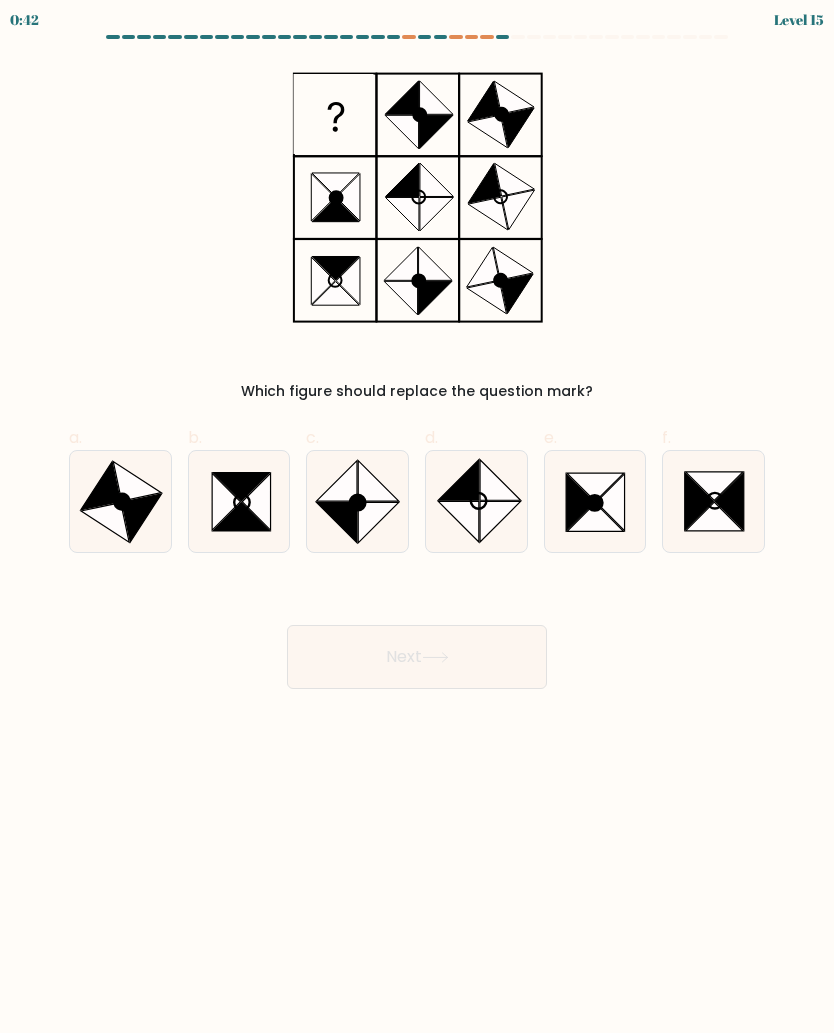 click 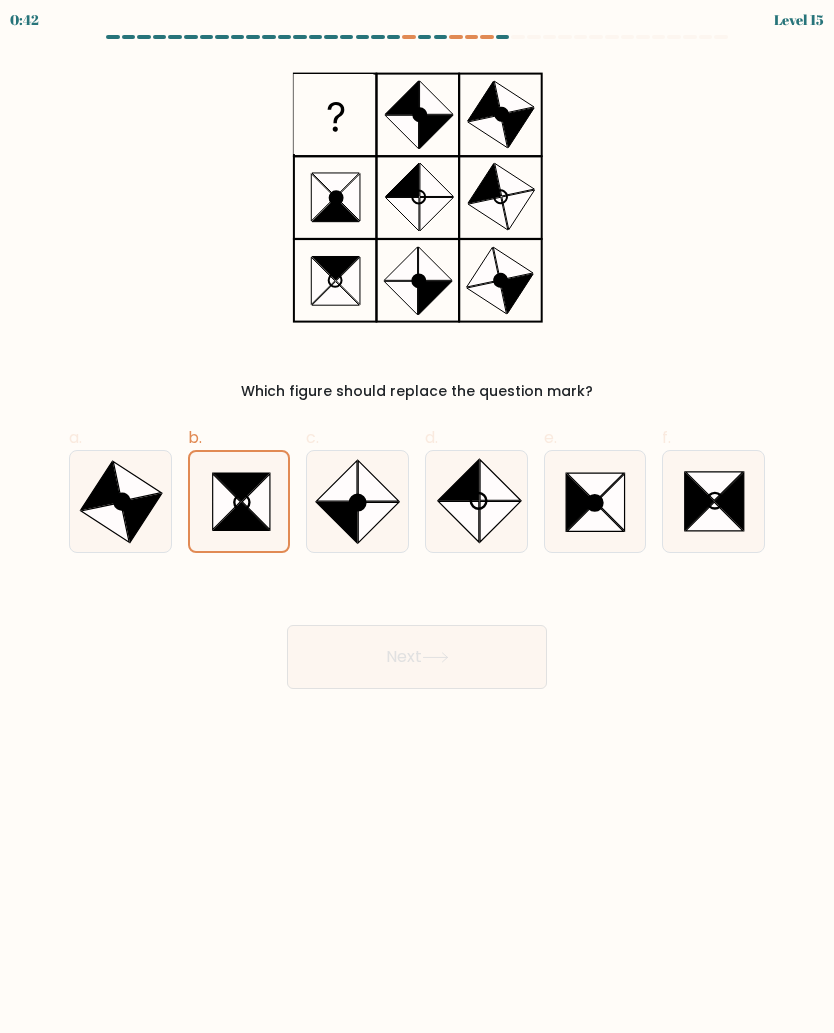 click on "Next" at bounding box center (417, 657) 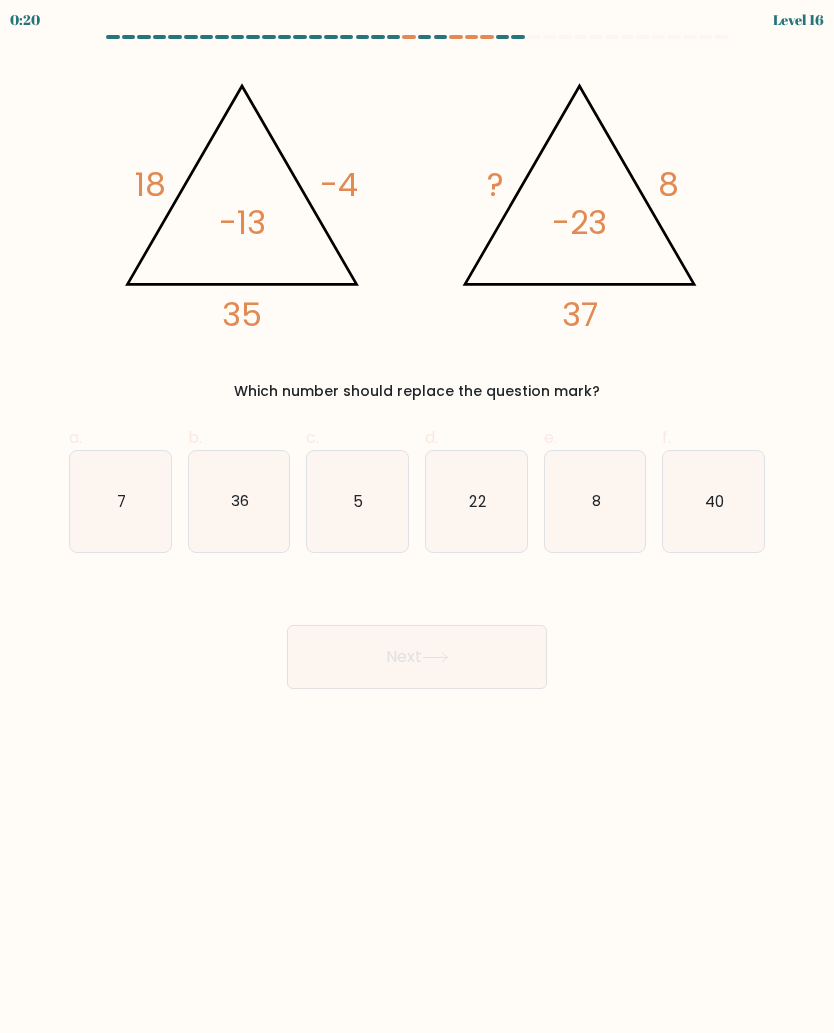 click on "22" 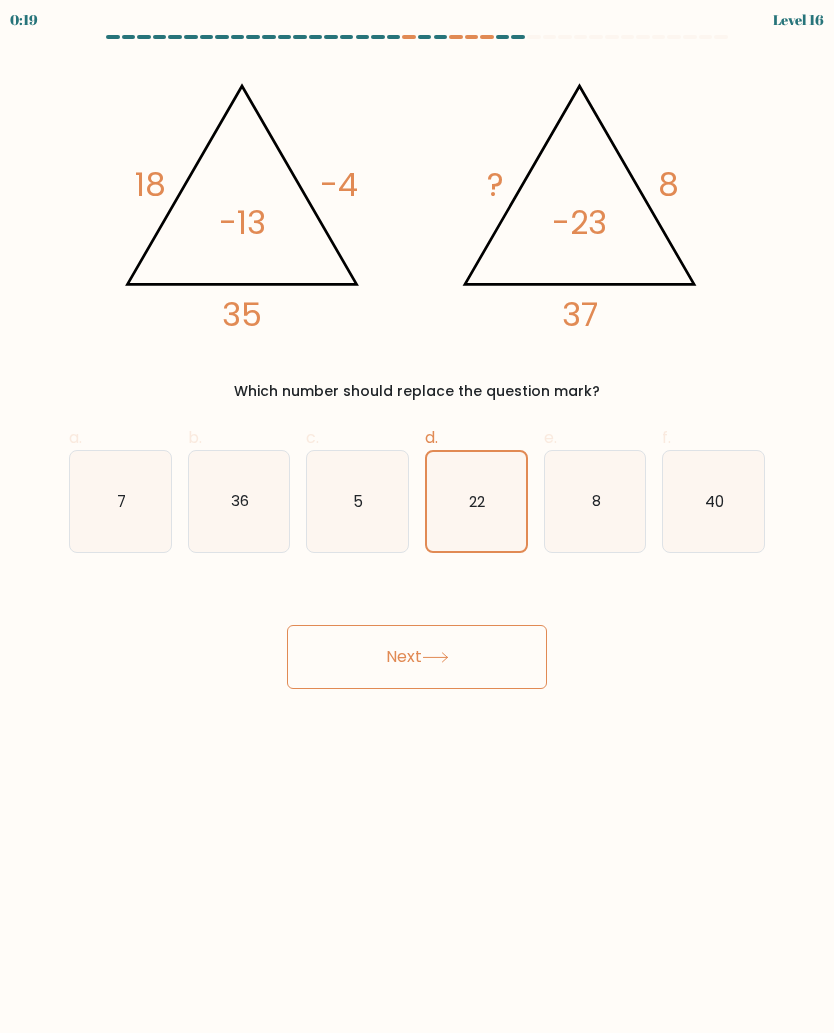 click on "Next" at bounding box center (417, 657) 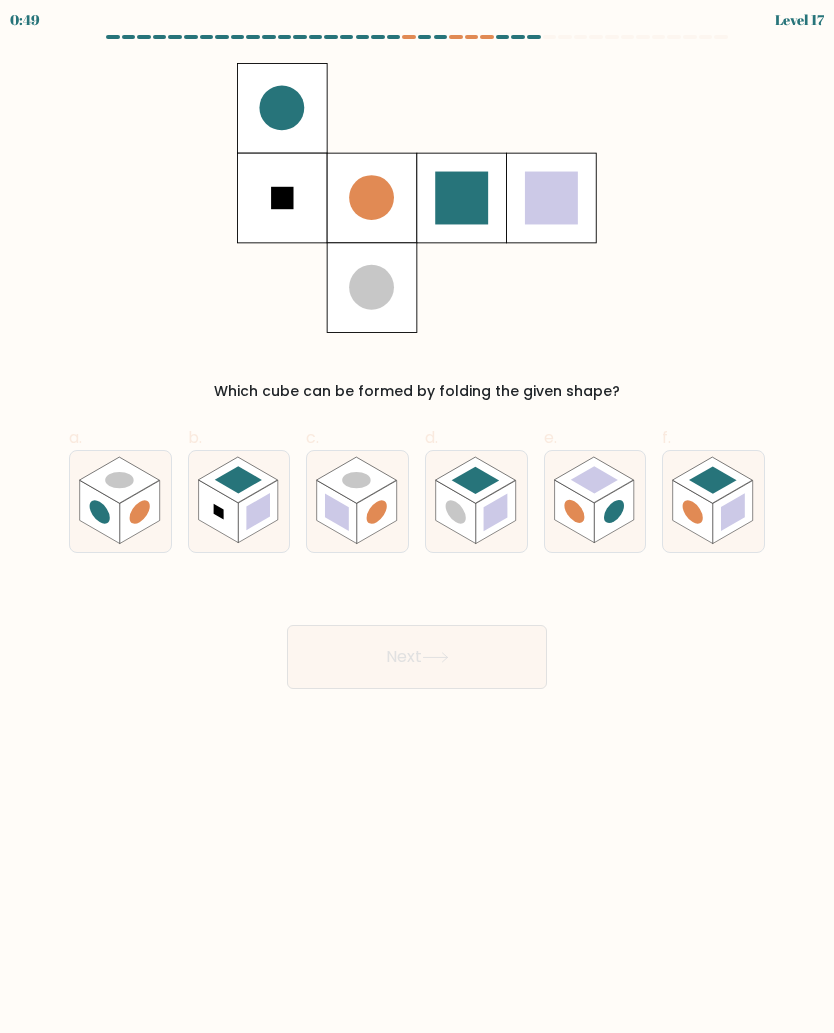 click 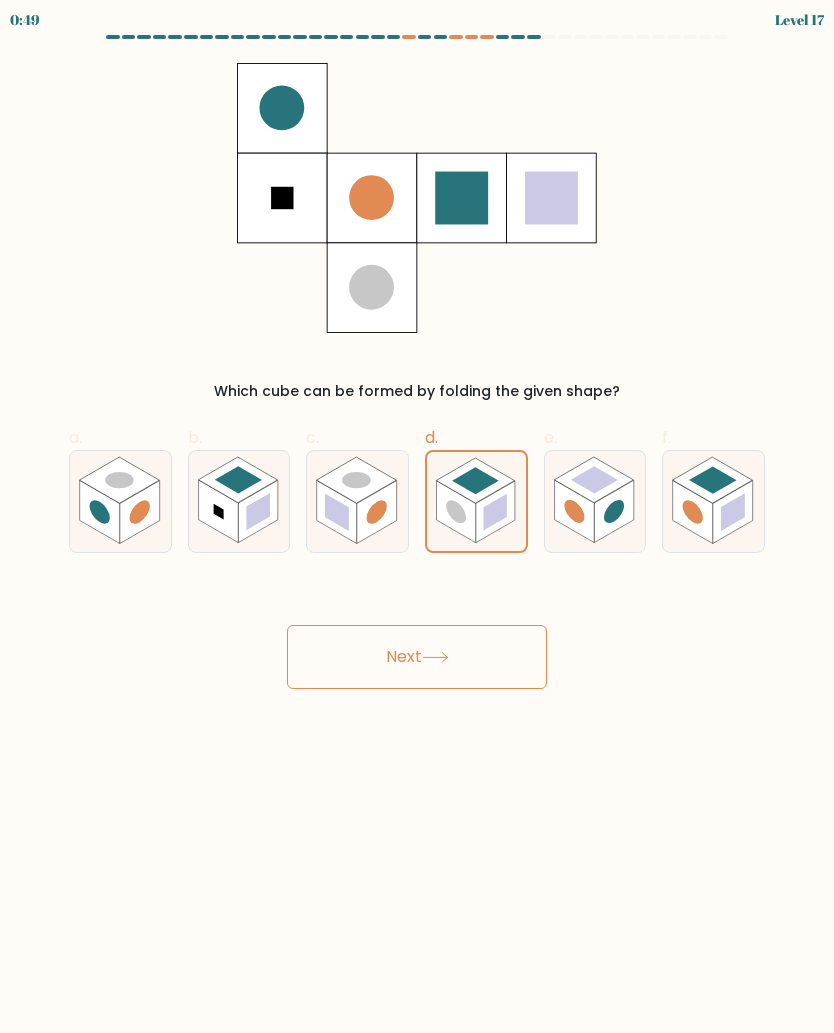 click on "Next" at bounding box center (417, 657) 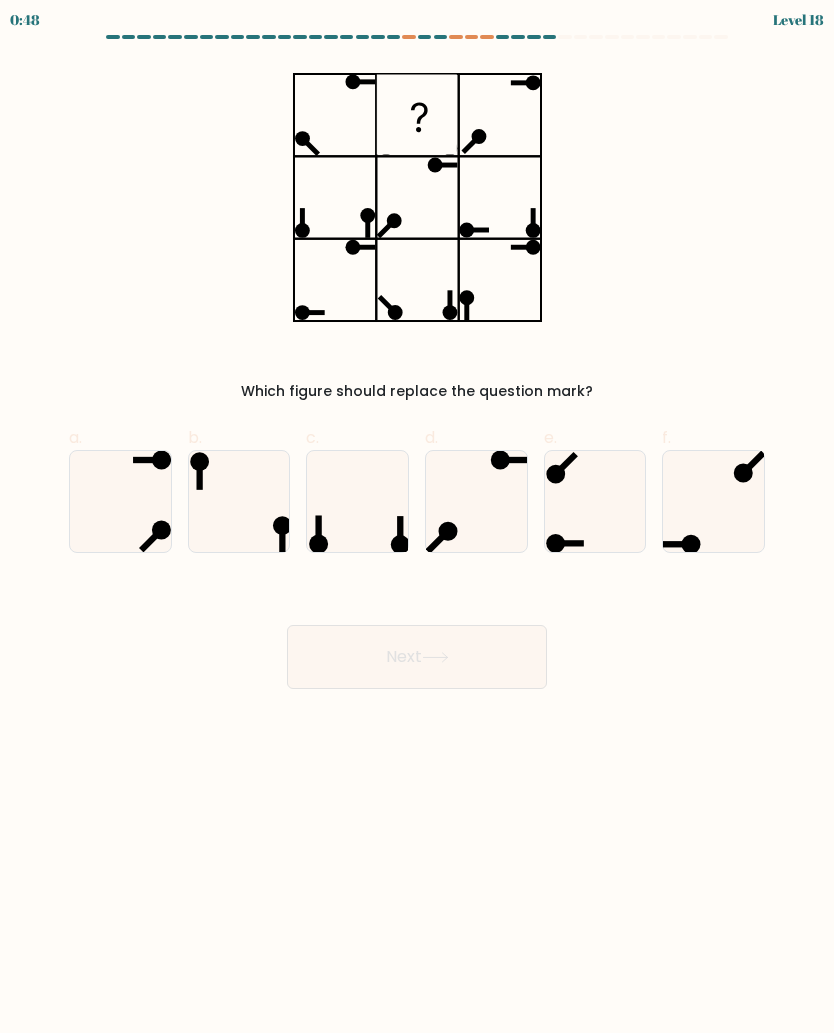 click 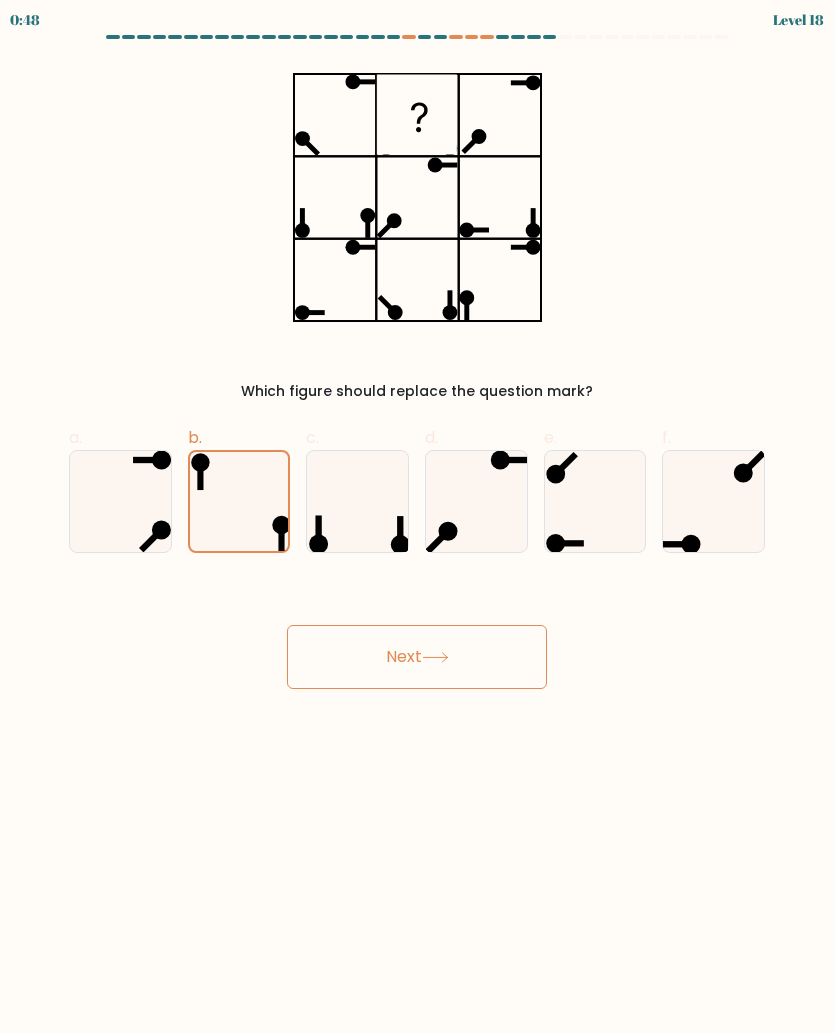 click on "Next" at bounding box center (417, 657) 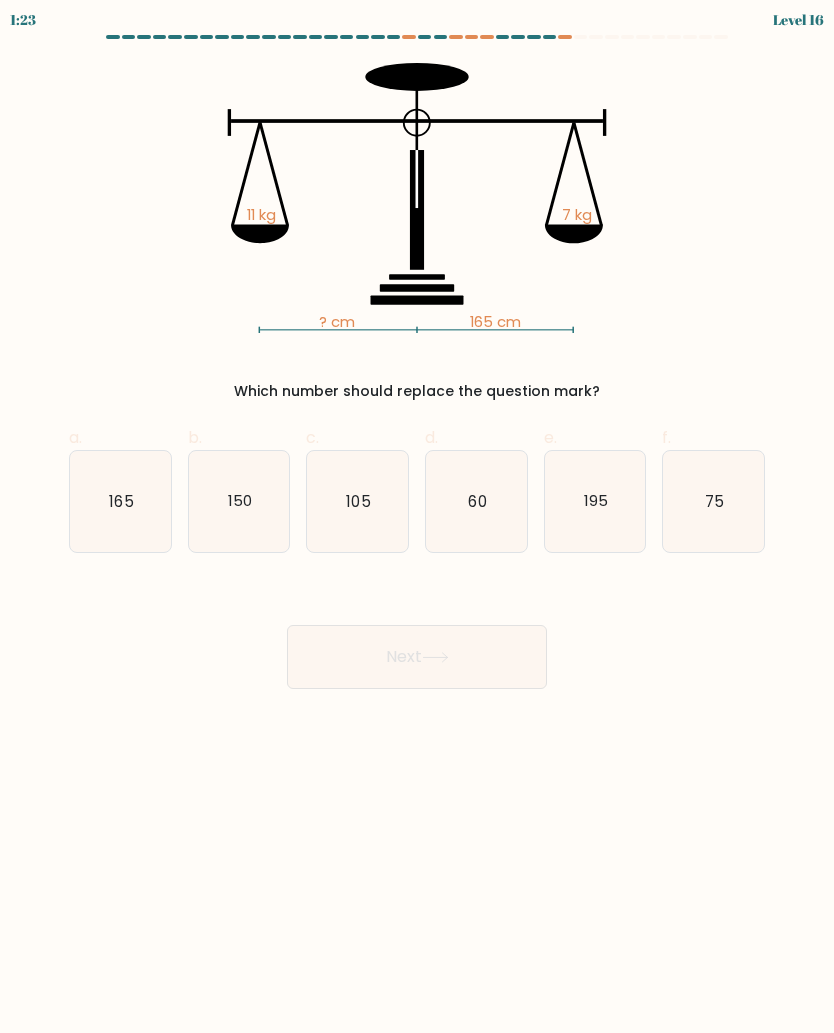 click on "105" 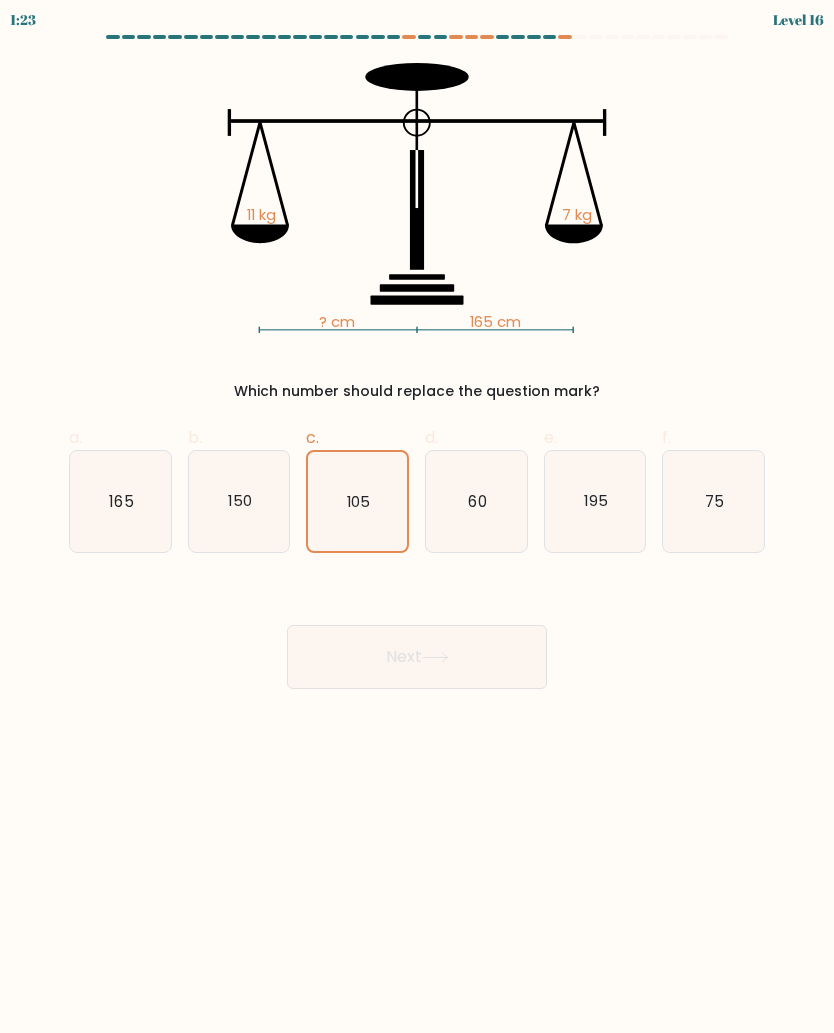 click on "Next" at bounding box center (417, 657) 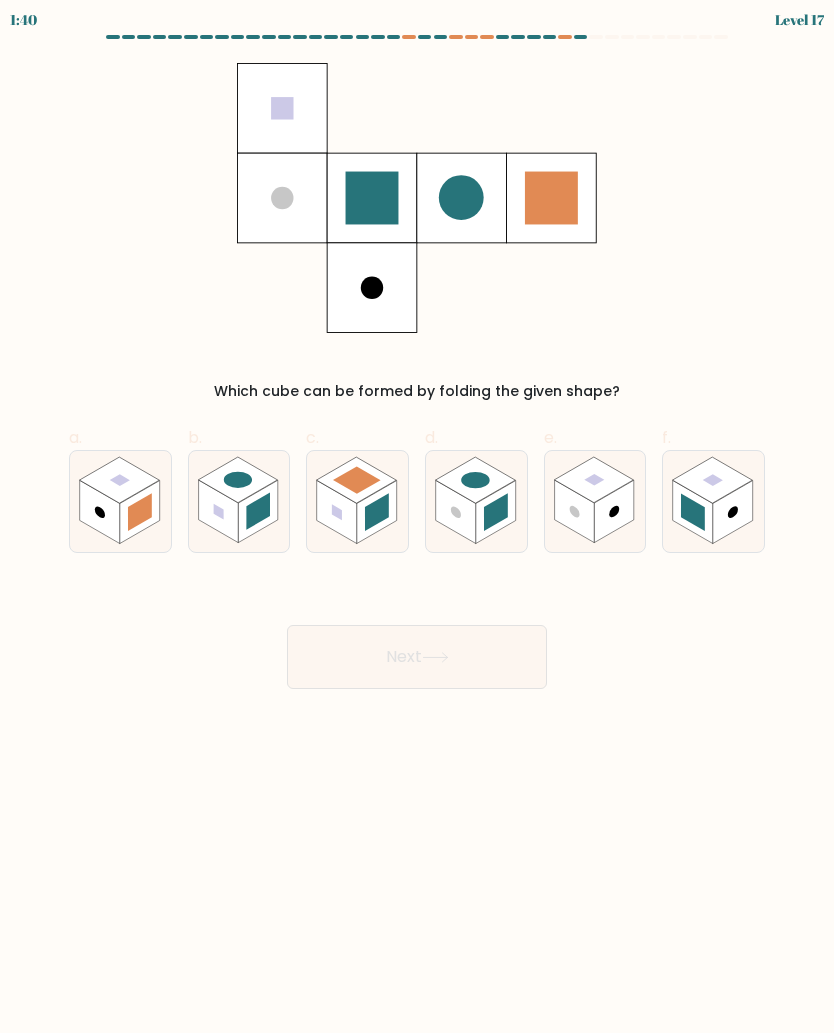 click 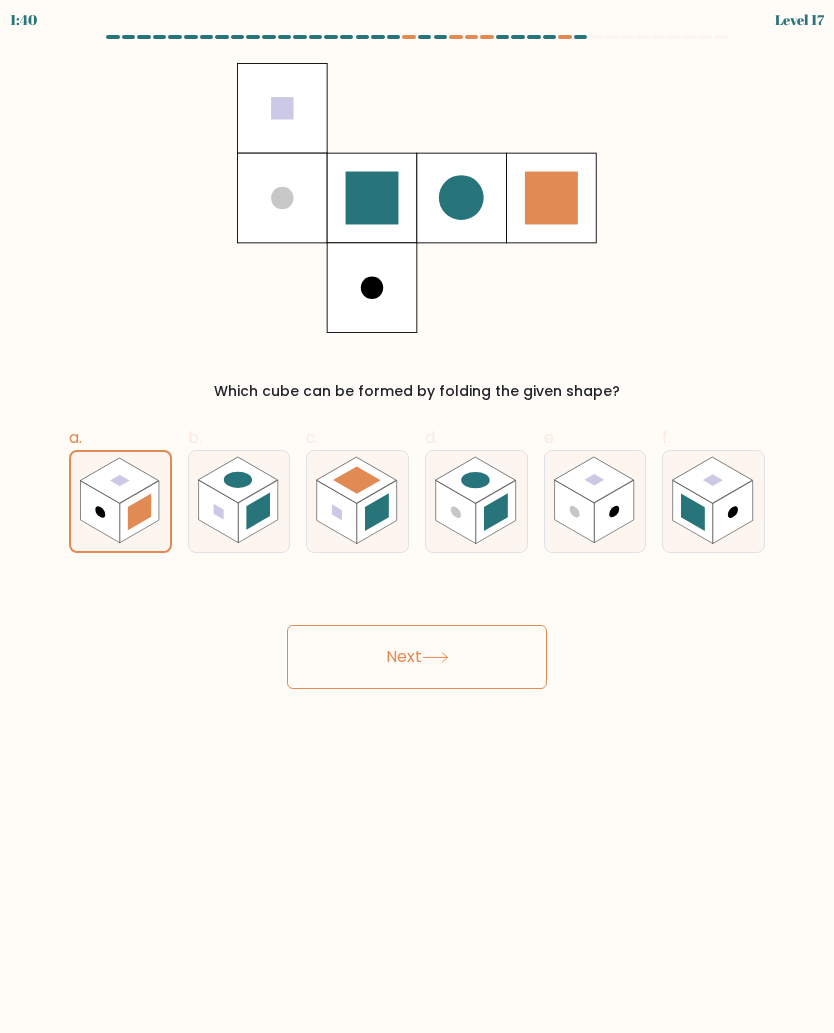 click on "Next" at bounding box center (417, 657) 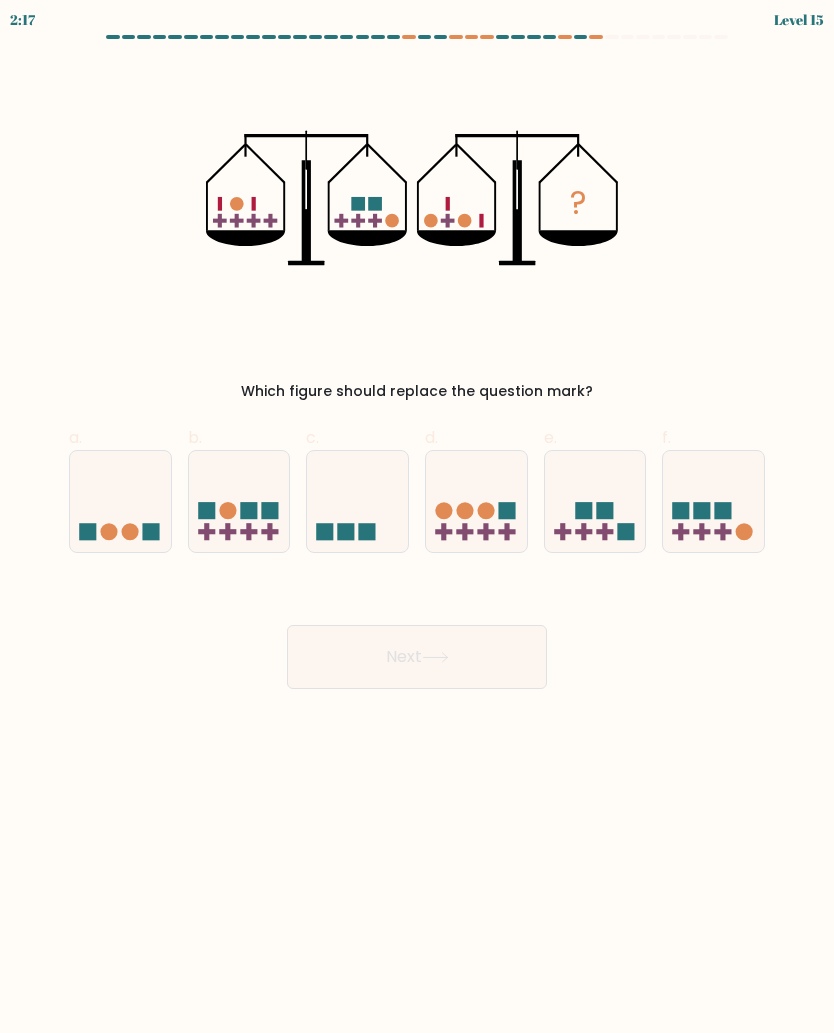 click 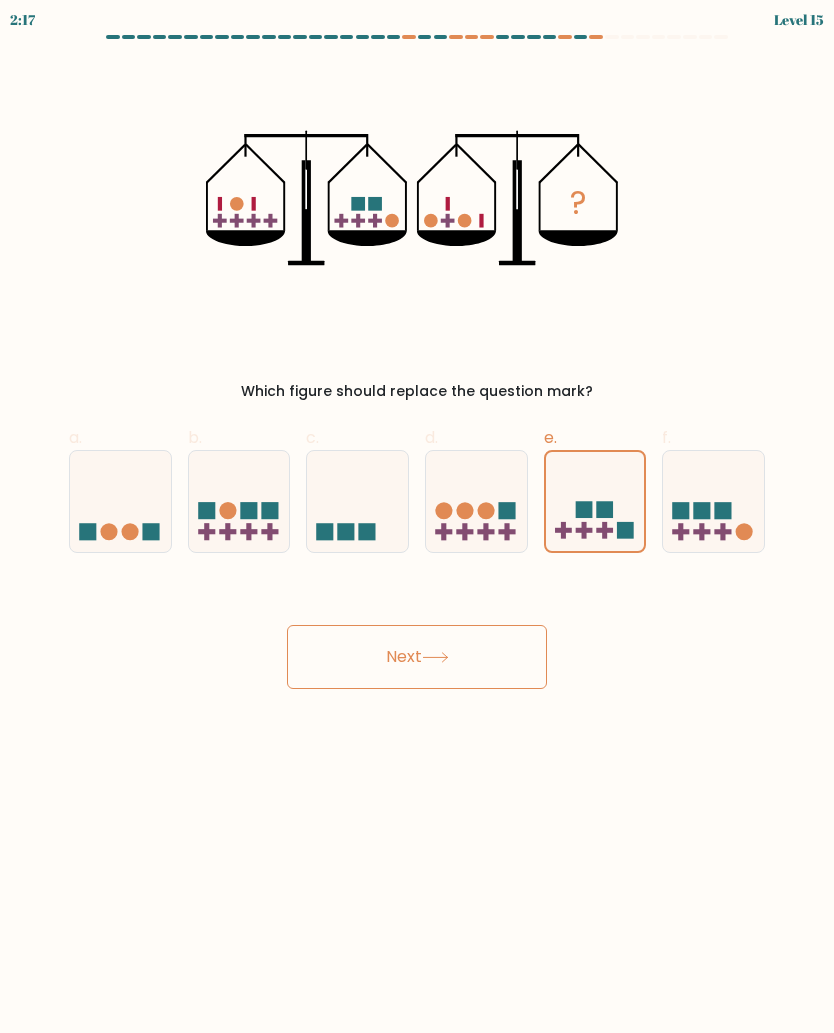 click on "Next" at bounding box center (417, 657) 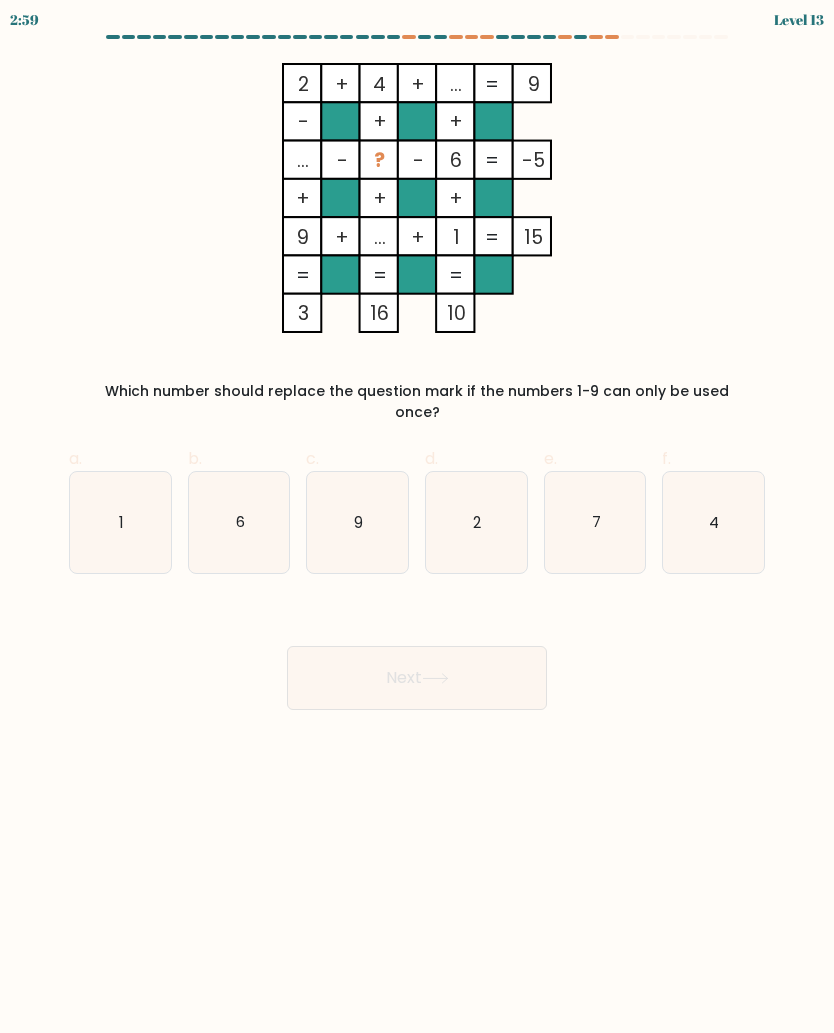 click on "4" 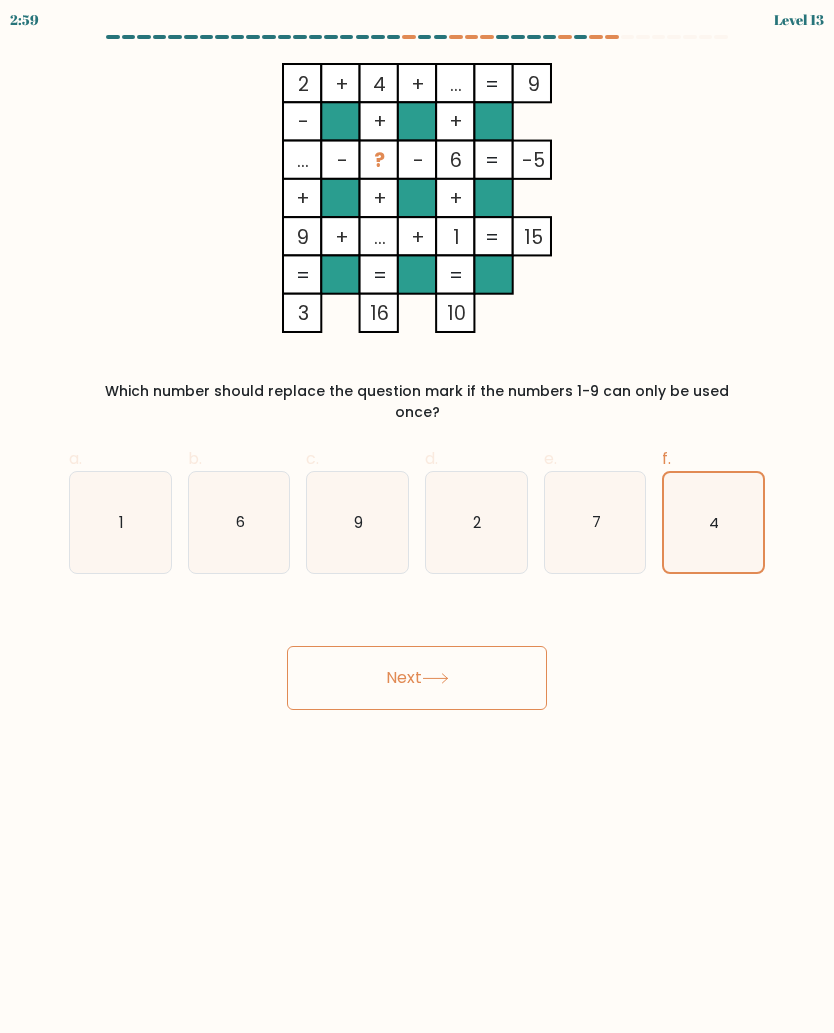 click on "Next" at bounding box center [417, 678] 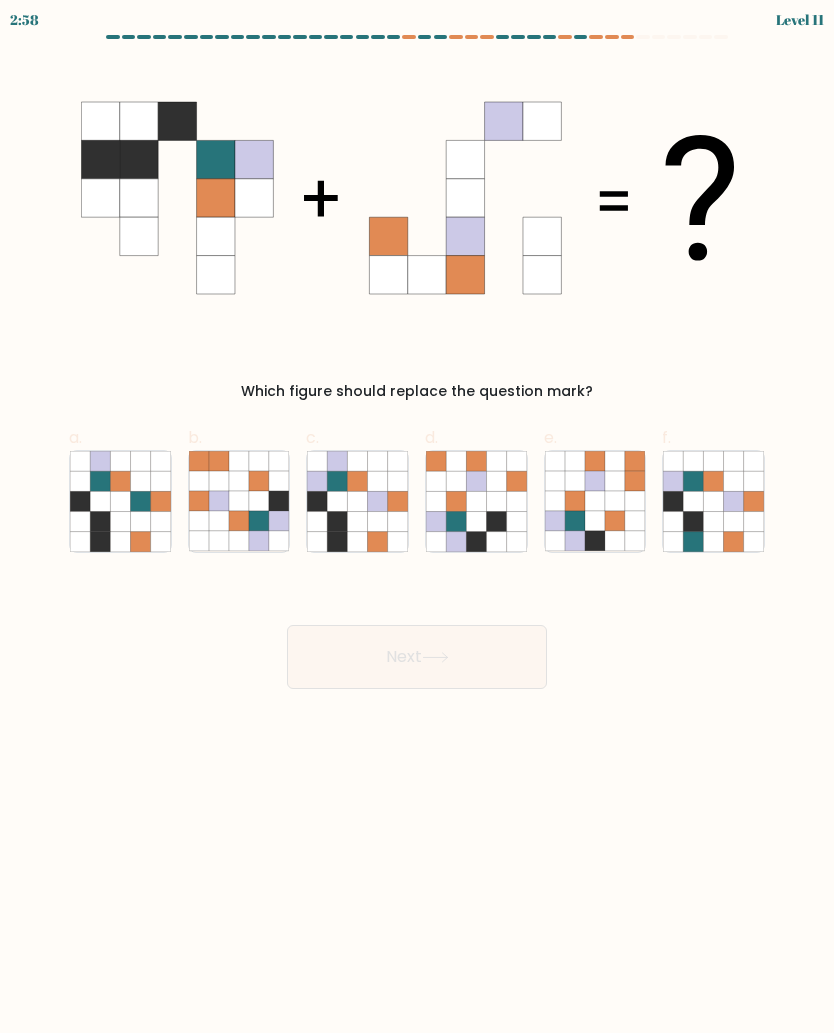click 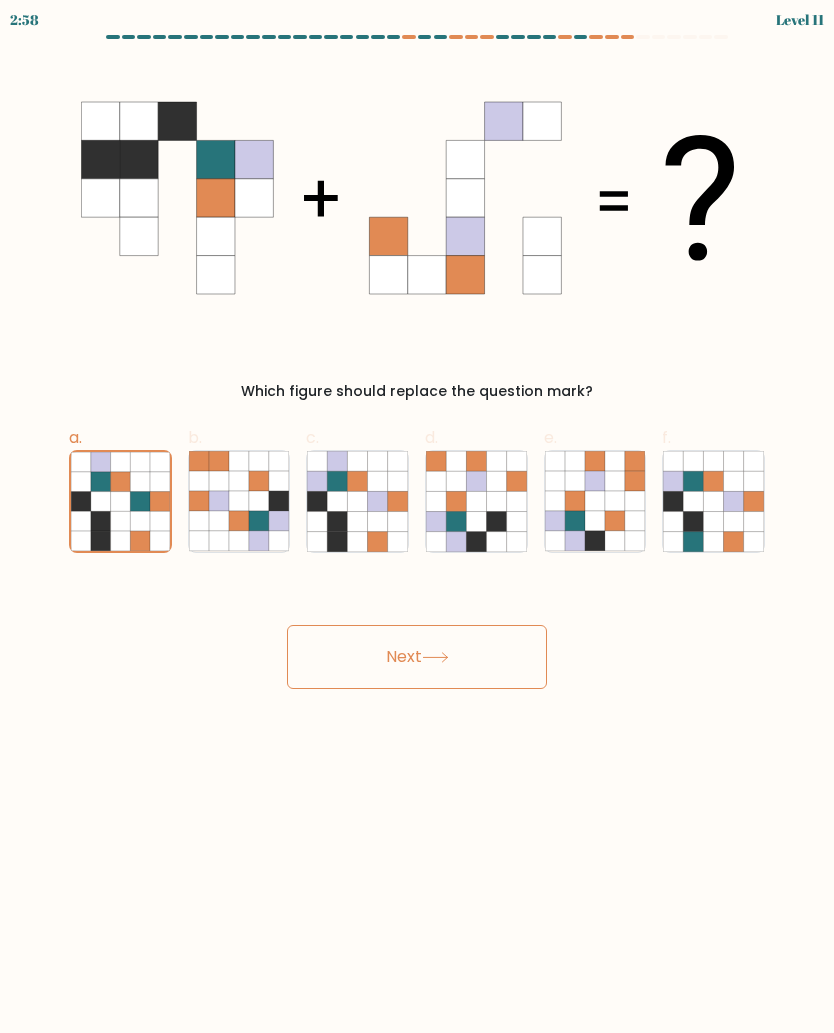 click on "Next" at bounding box center [417, 657] 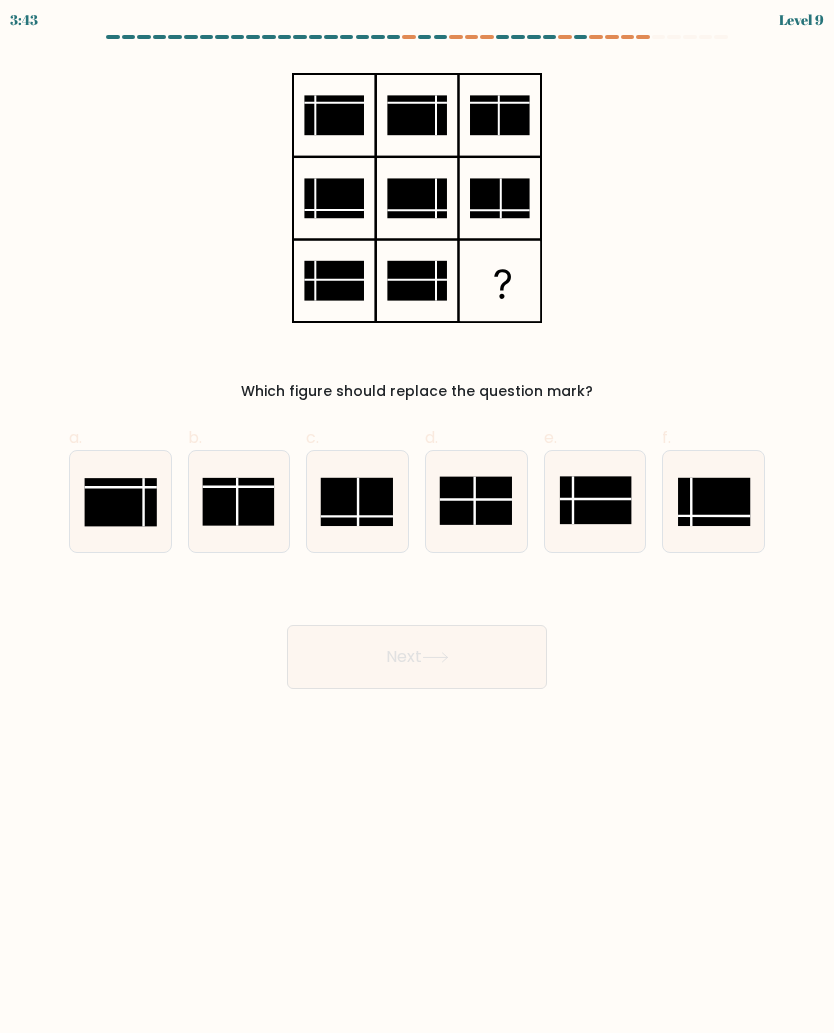 click 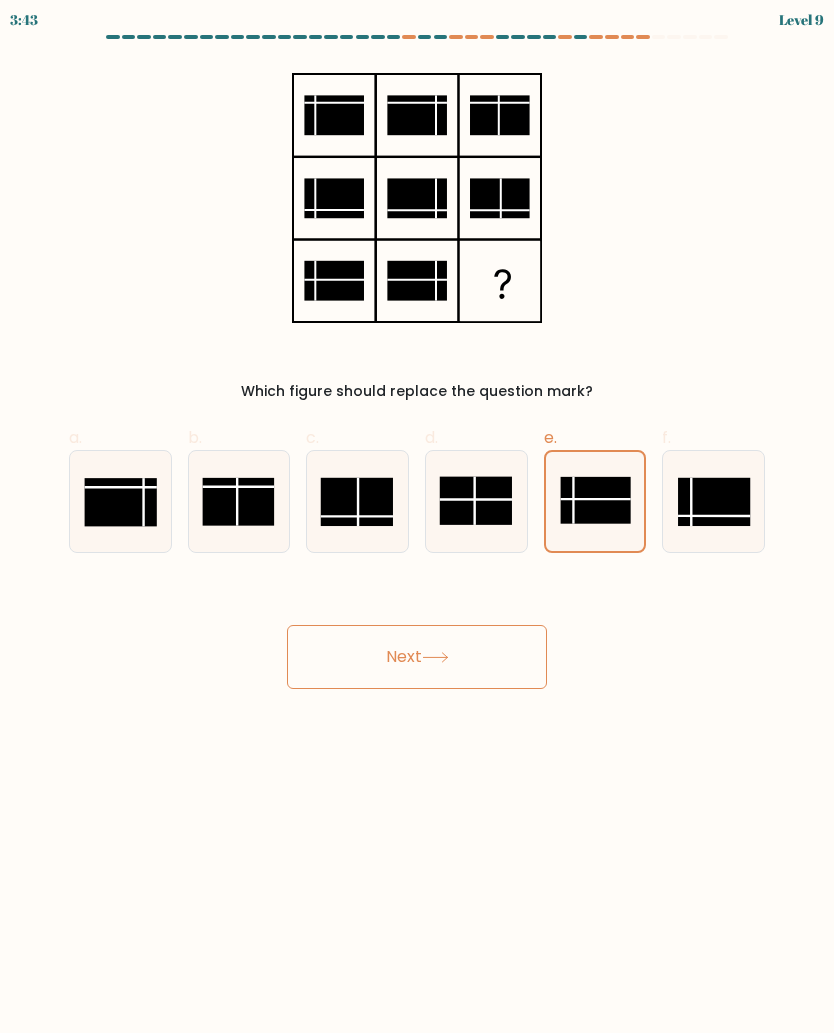 click on "Next" at bounding box center [417, 657] 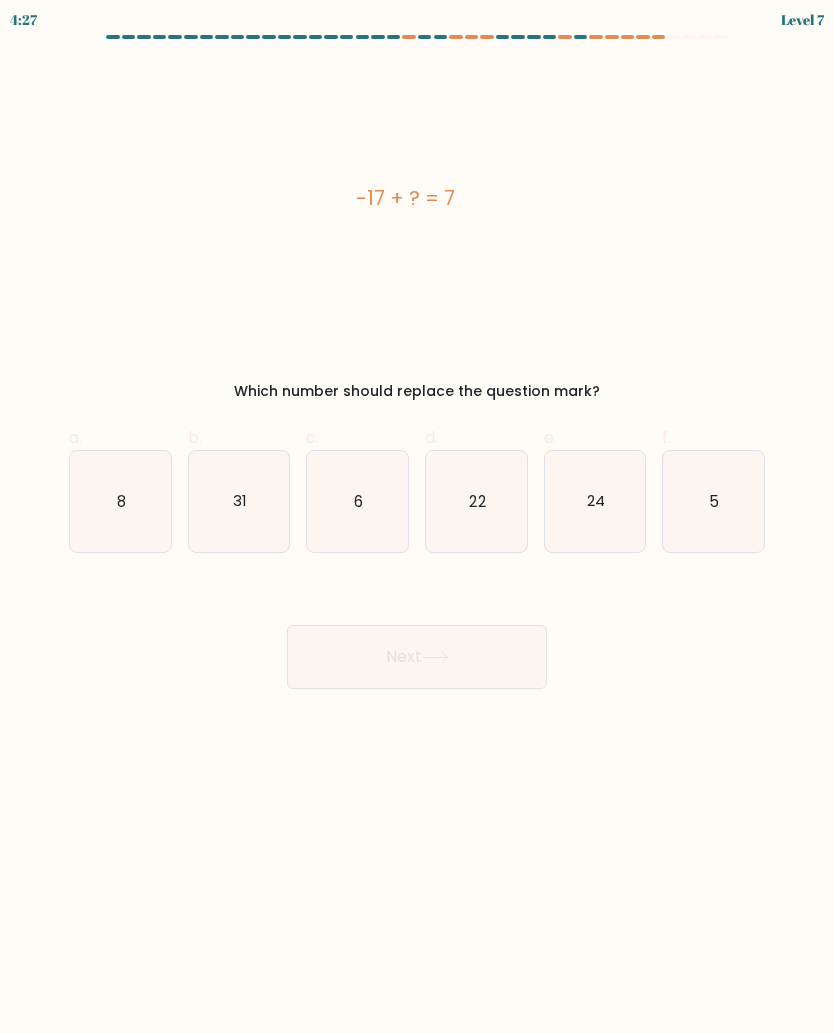 click on "31" 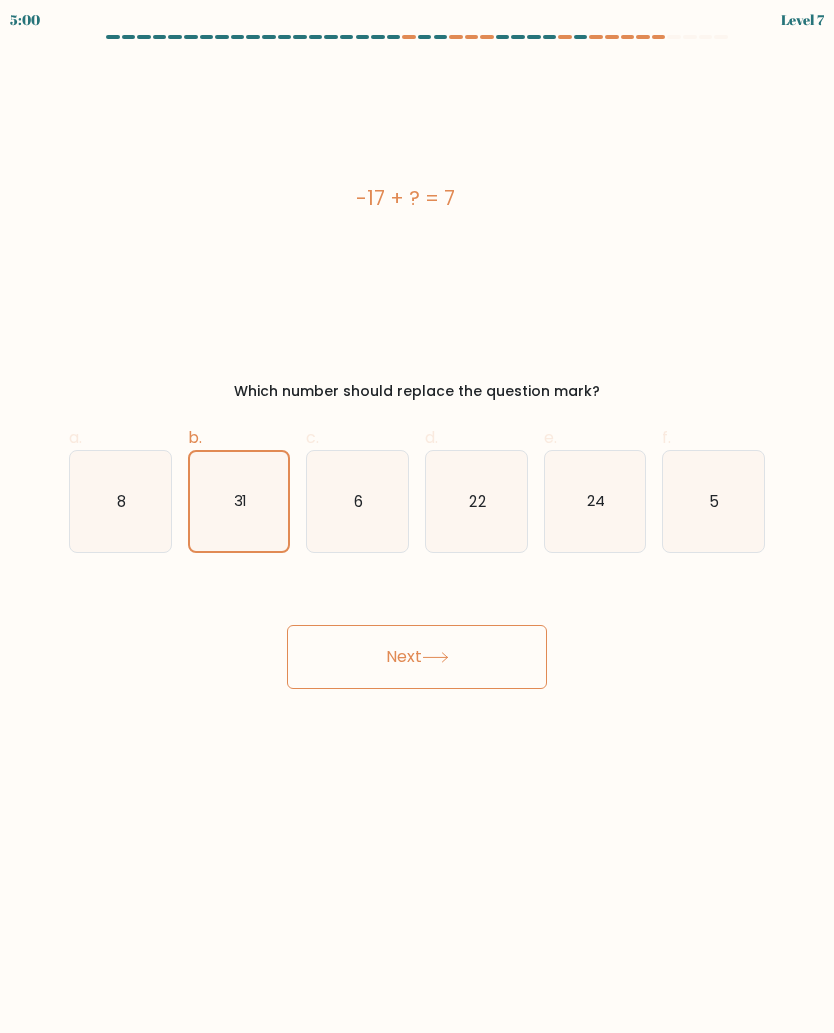 click on "24" 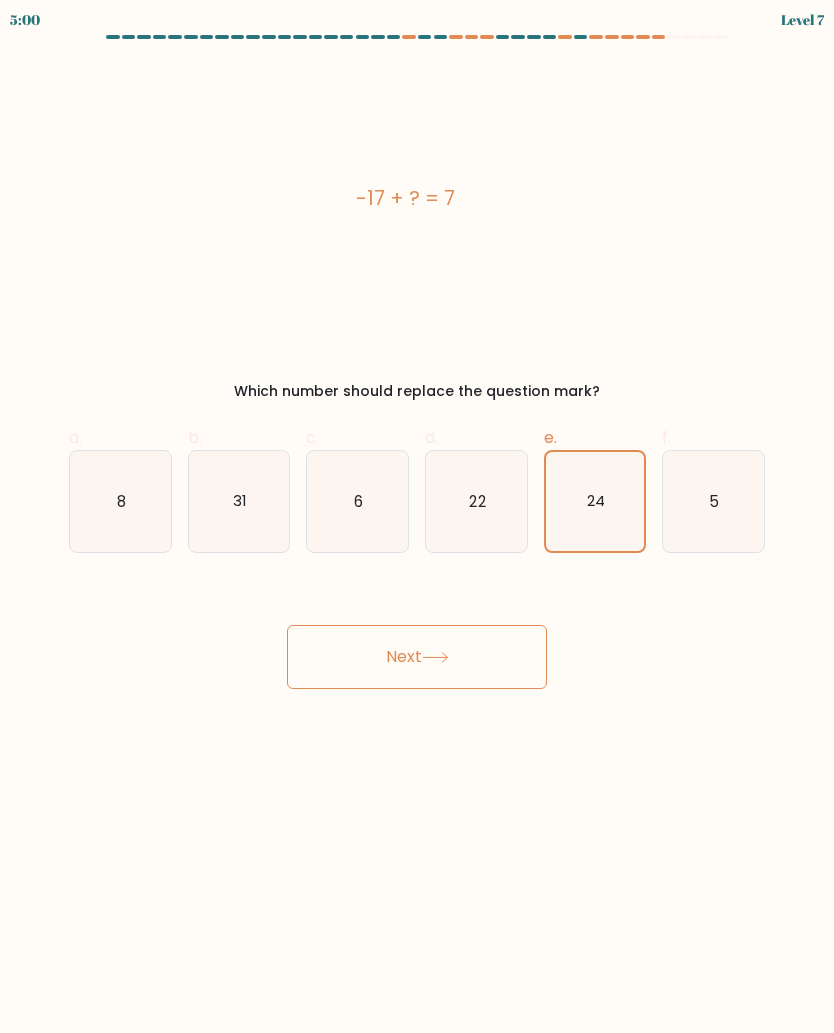 click on "Next" at bounding box center (417, 657) 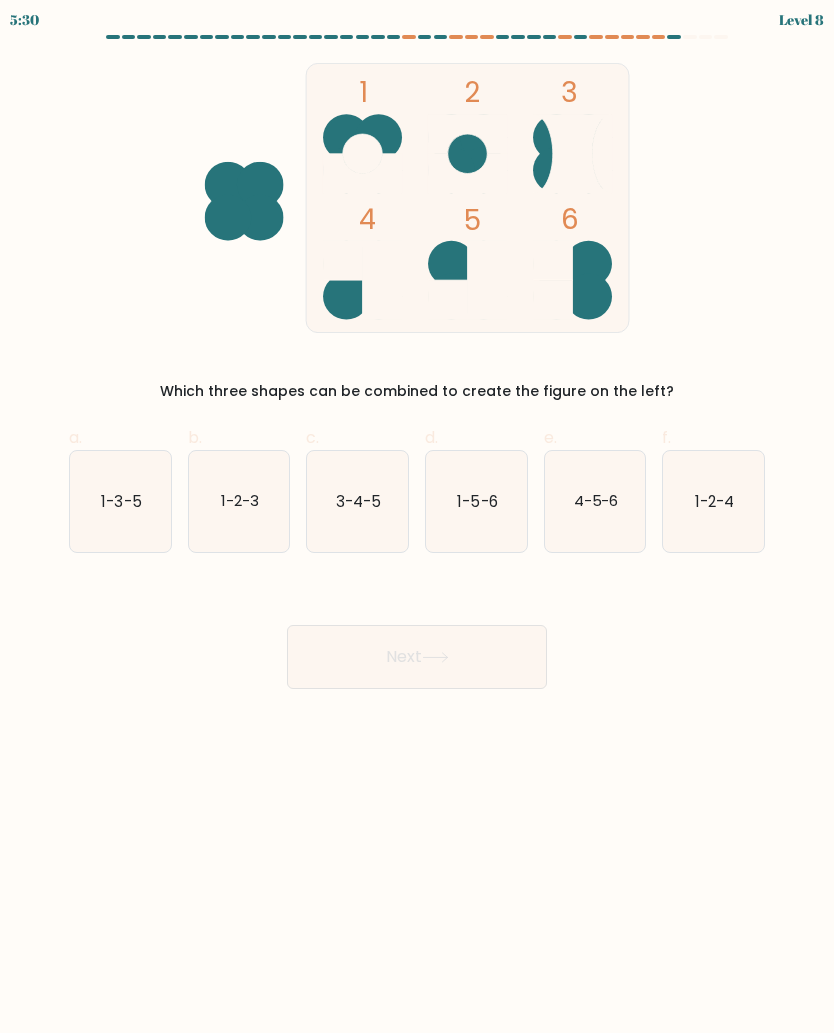 click on "4-5-6" 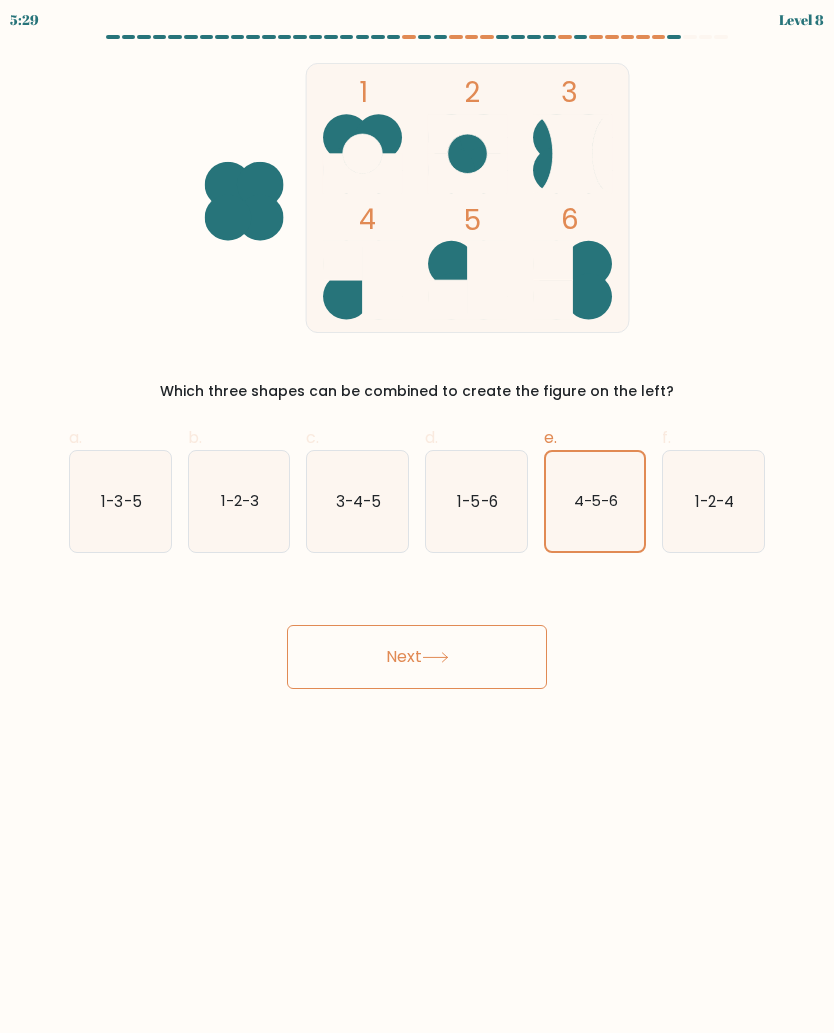click on "Next" at bounding box center [417, 657] 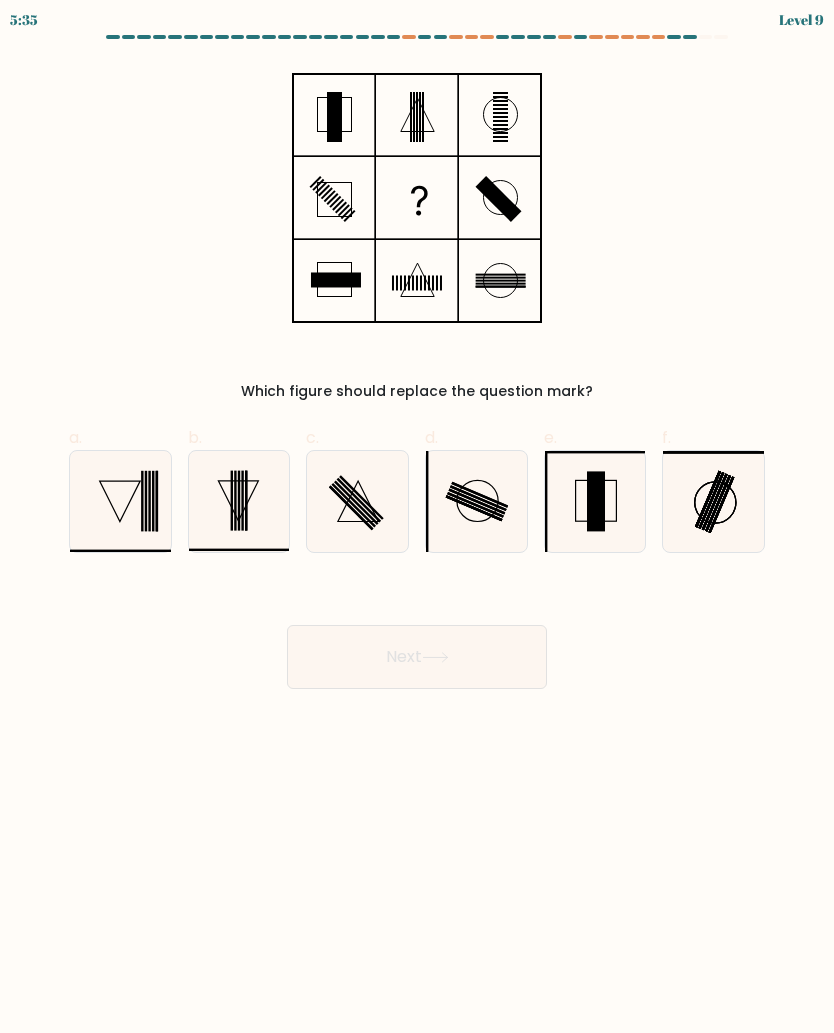 click 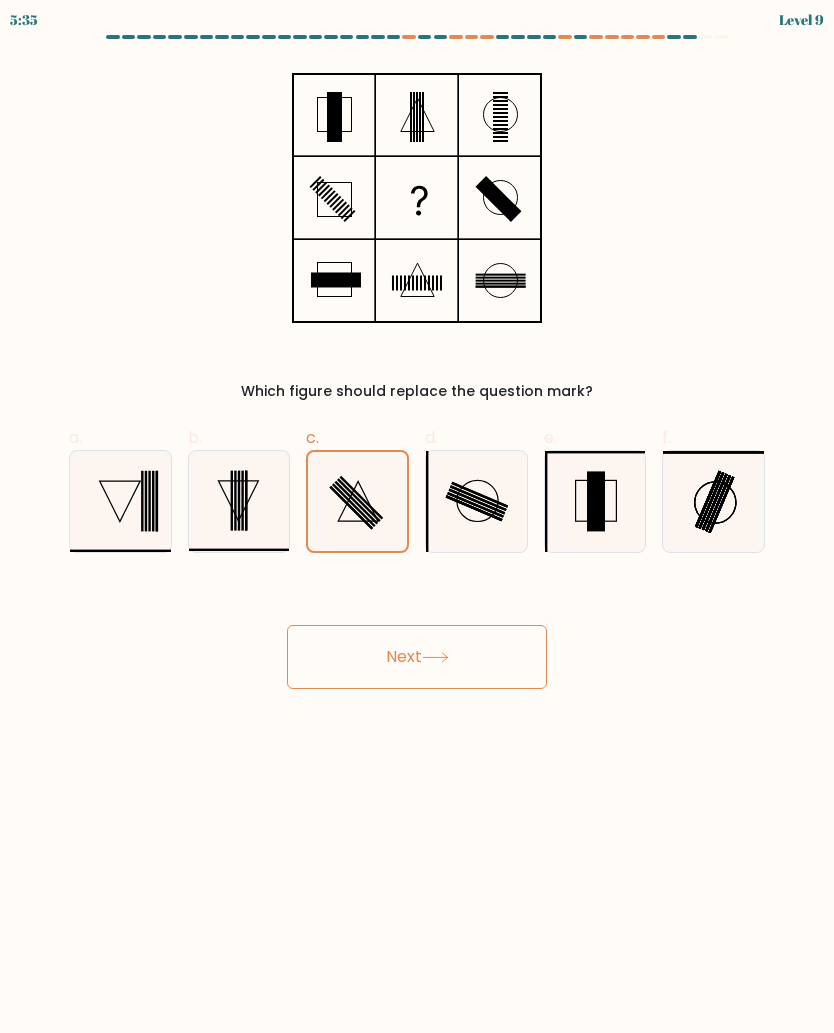 click on "Next" at bounding box center (417, 657) 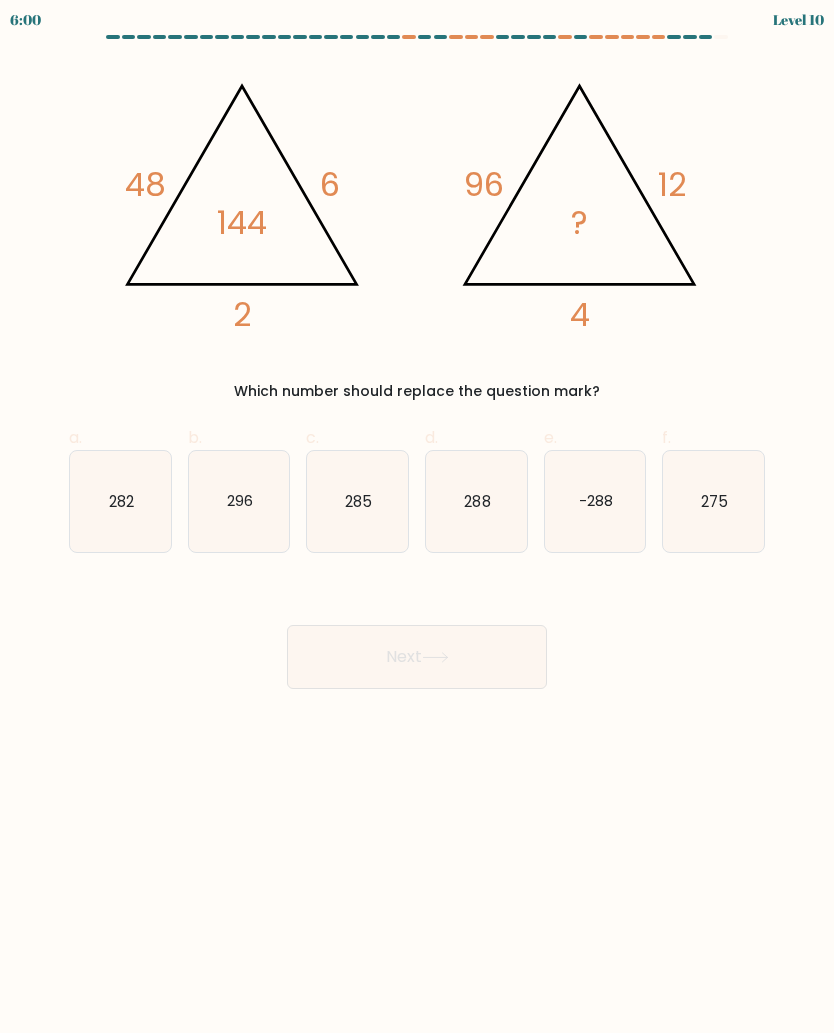 click on "288" 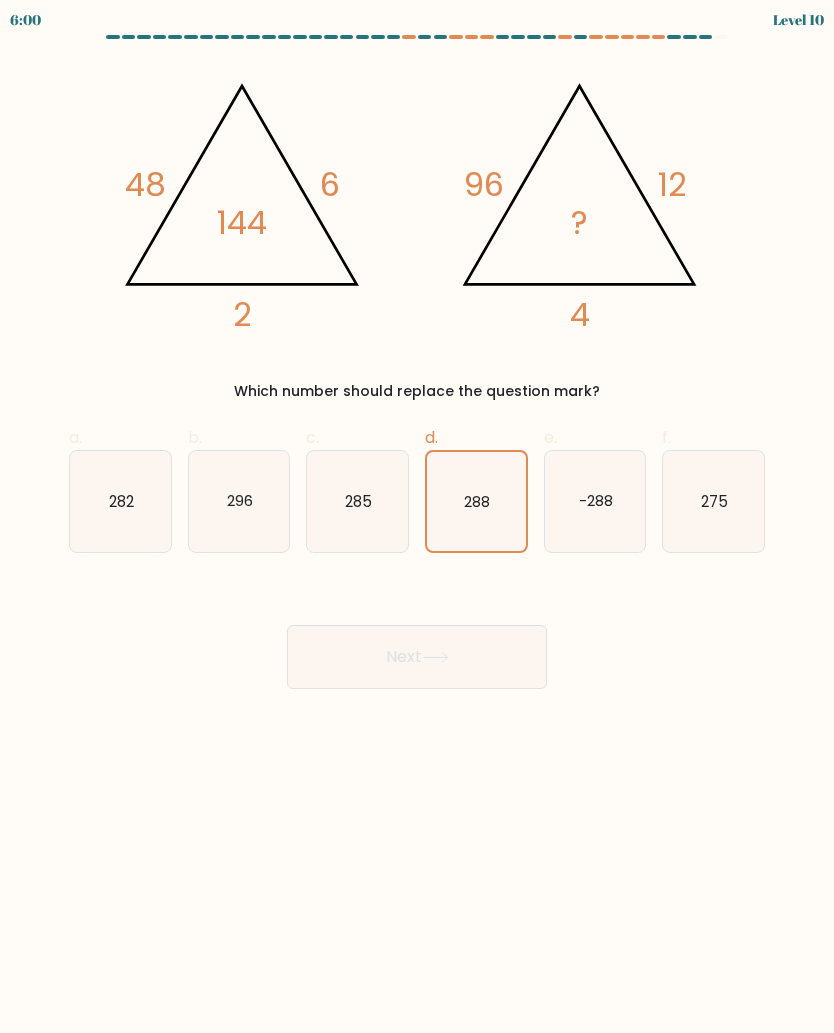 click on "Next" at bounding box center (417, 657) 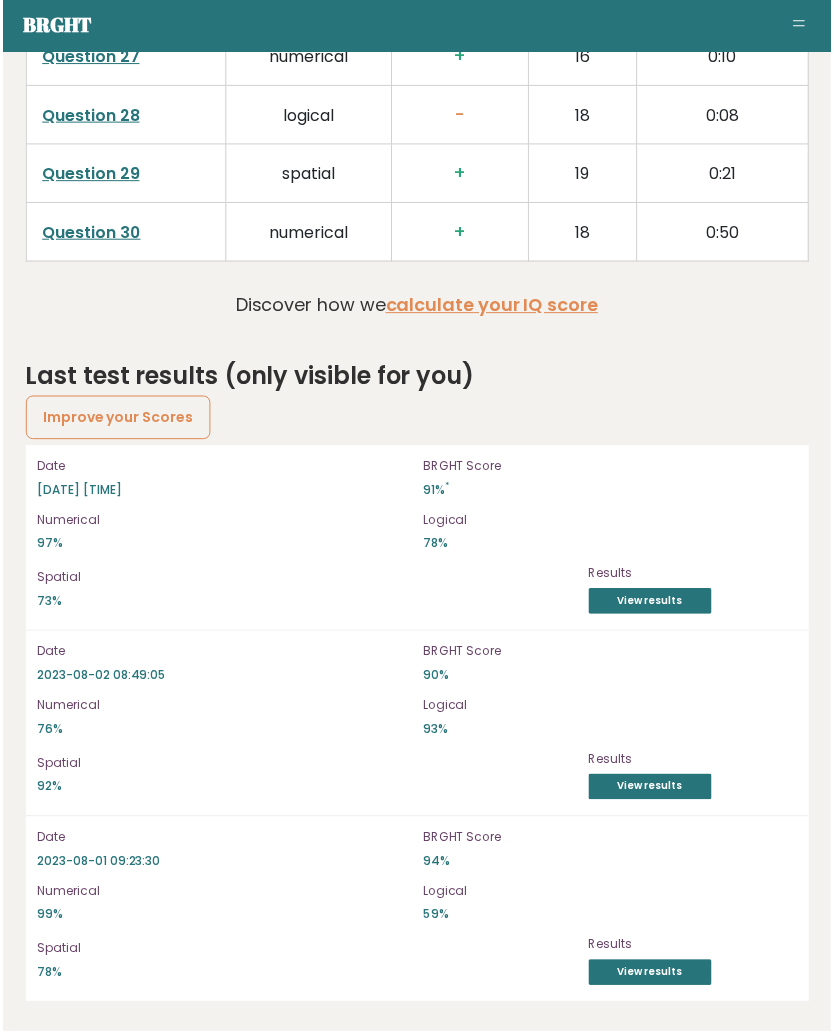 scroll, scrollTop: 5010, scrollLeft: 0, axis: vertical 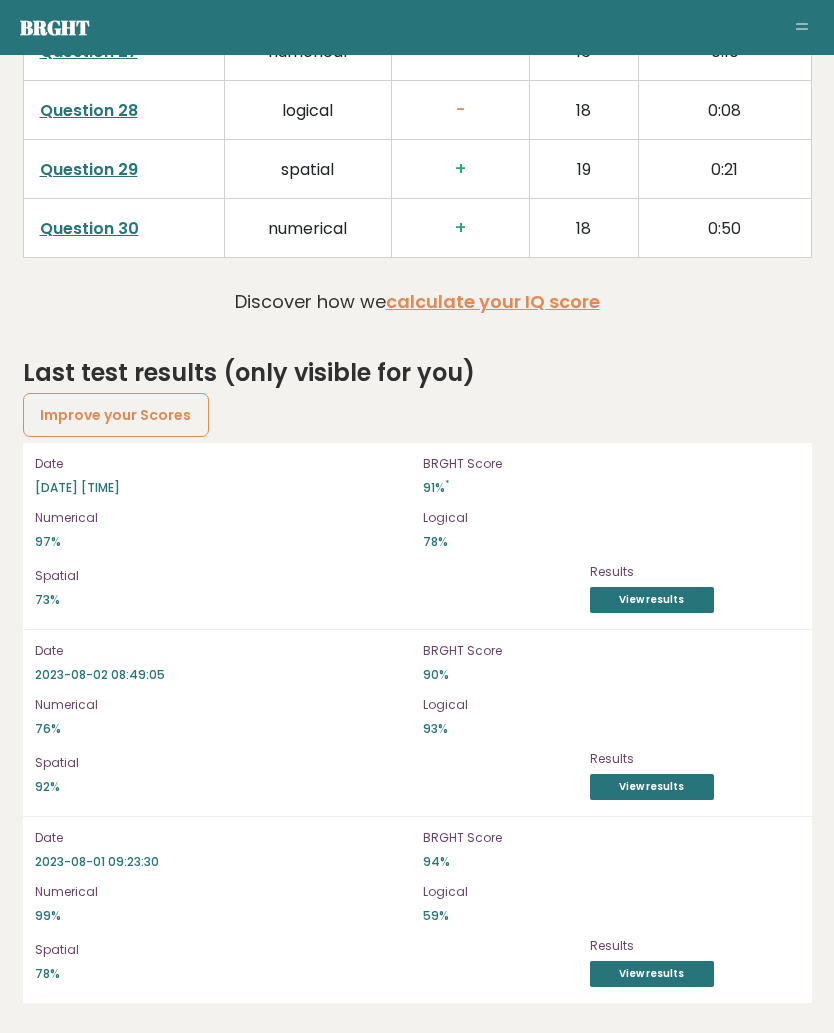 click on "Date
[DATE] [TIME]
BRGHT Score
91%
*
Numerical
97%
Logical
78%
Spatial
73%
Results
View results" at bounding box center [417, 536] 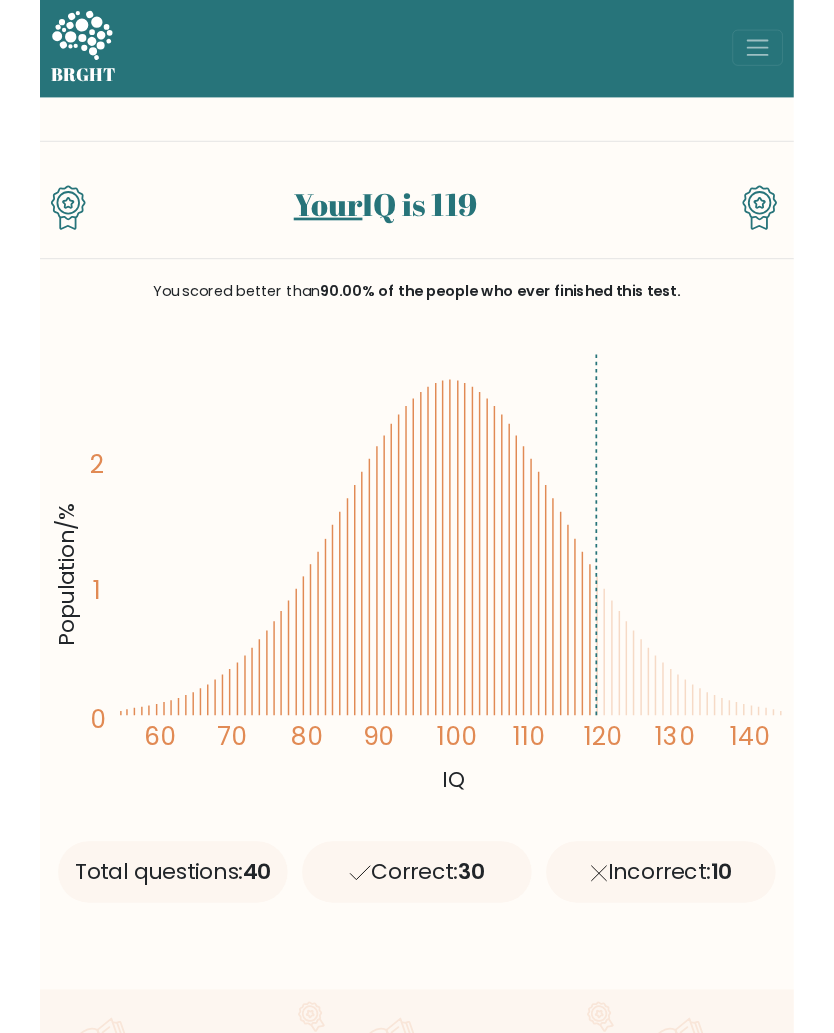 scroll, scrollTop: 0, scrollLeft: 0, axis: both 